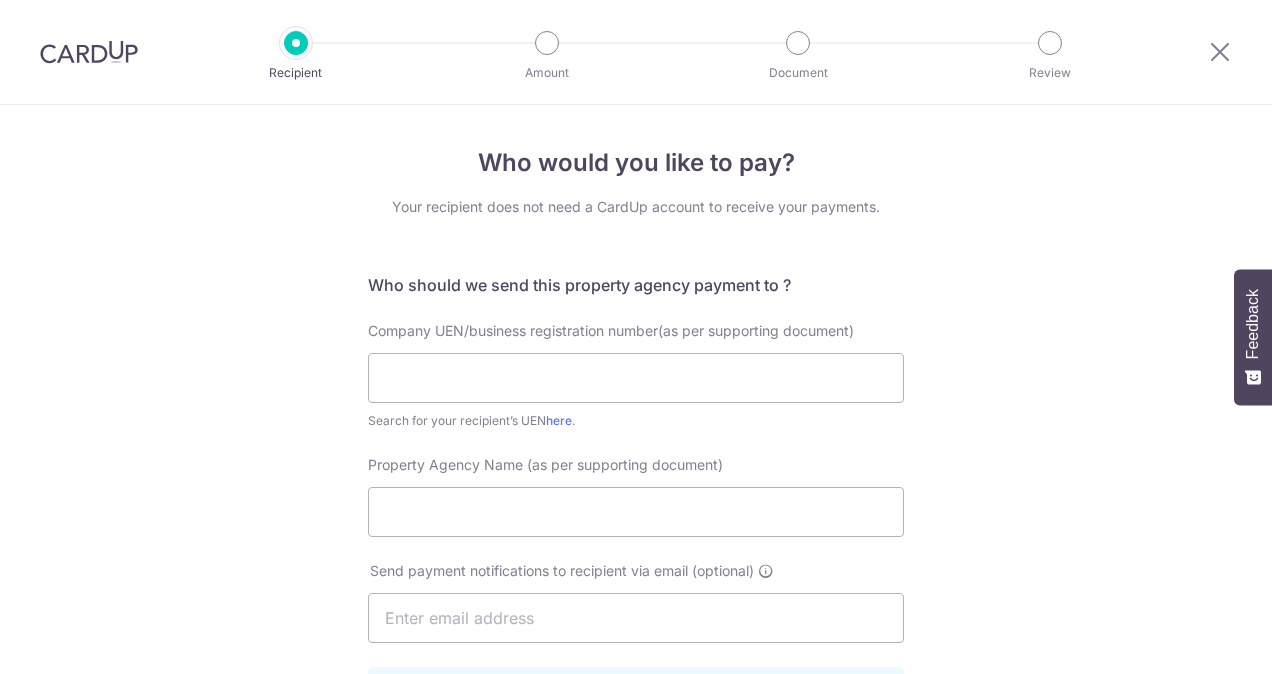 scroll, scrollTop: 0, scrollLeft: 0, axis: both 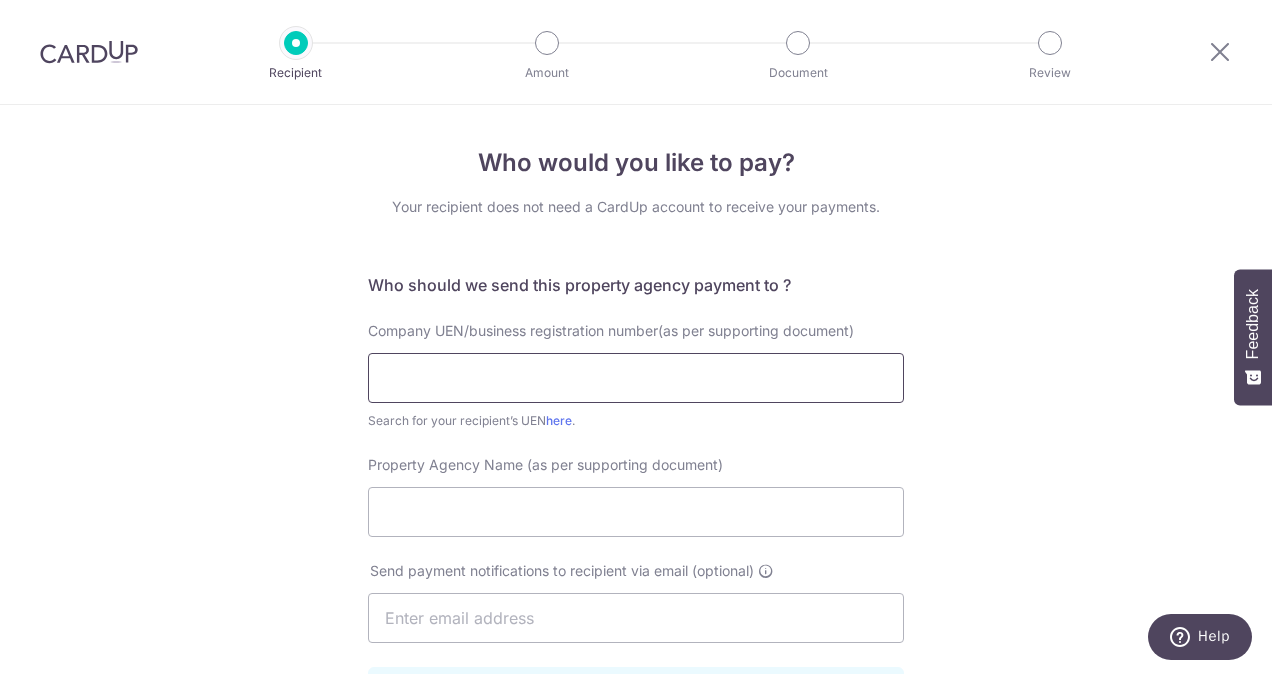 click at bounding box center [636, 378] 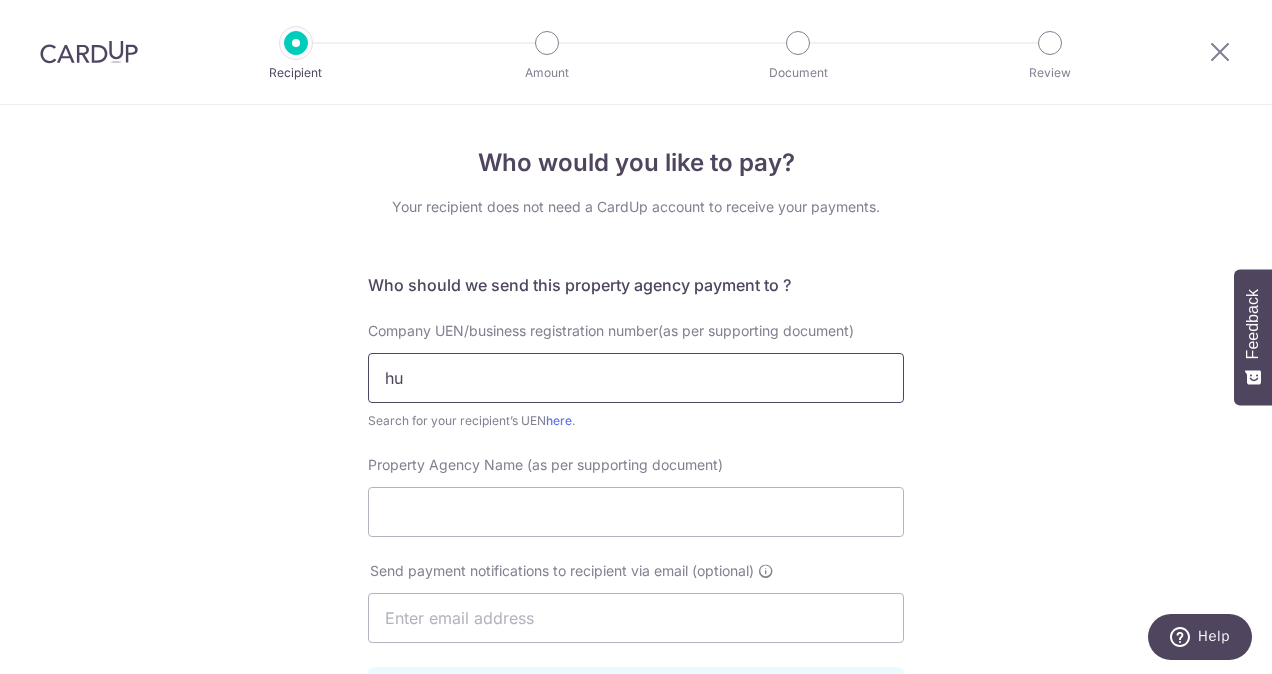 type on "h" 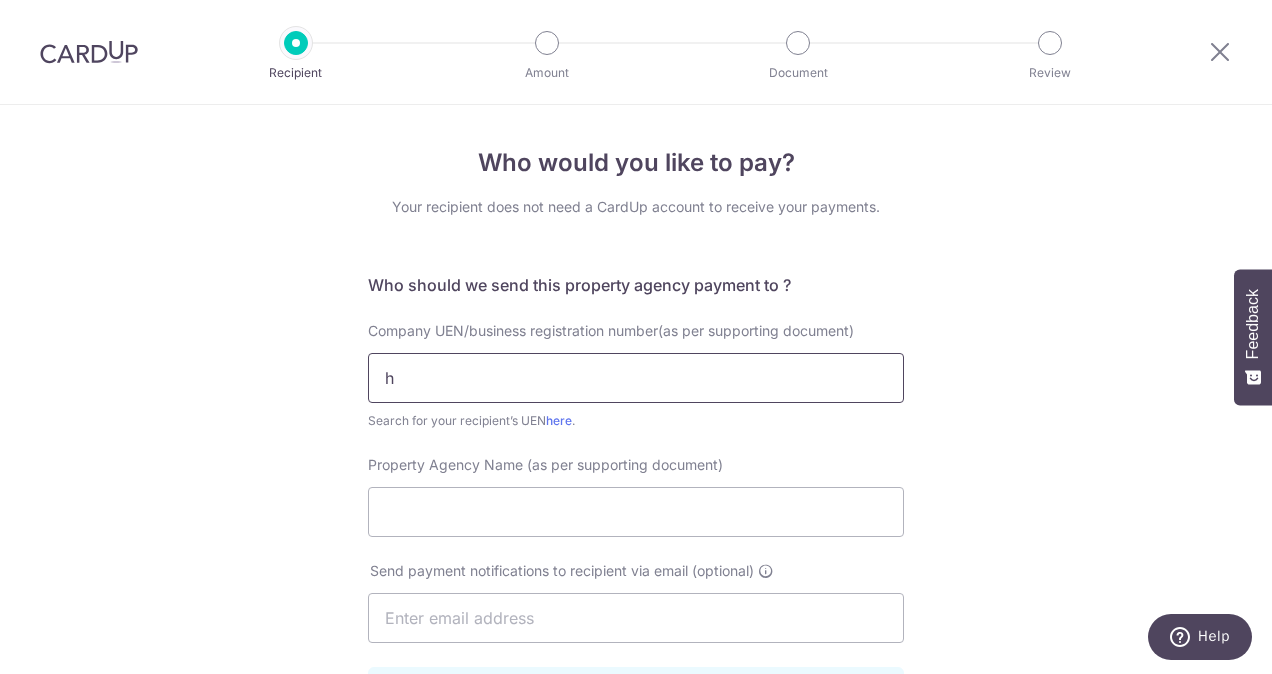 type 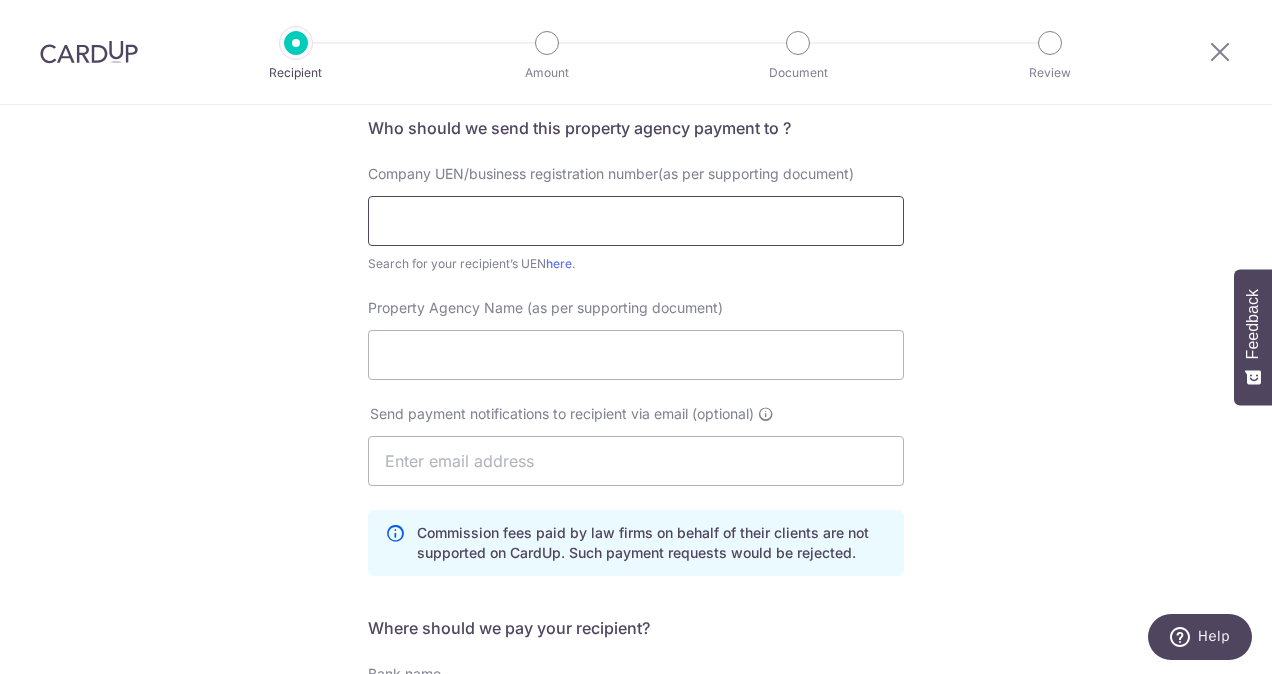 scroll, scrollTop: 144, scrollLeft: 0, axis: vertical 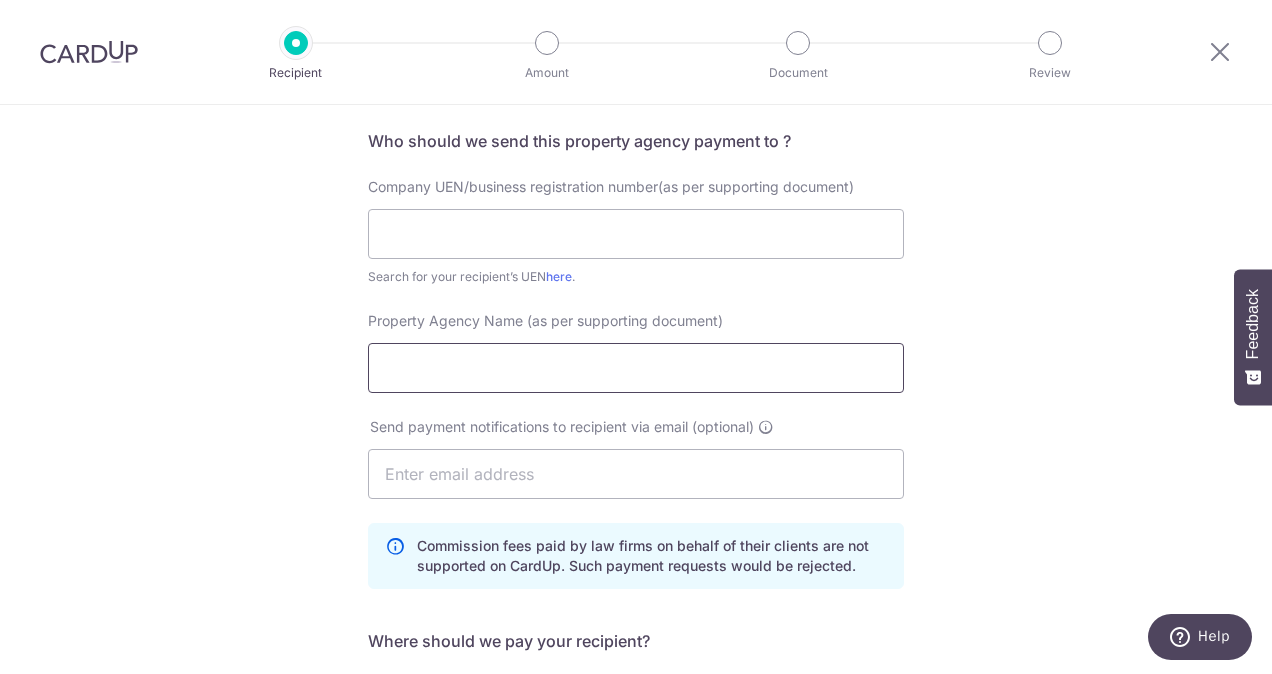 click on "Property Agency Name (as per supporting document)" at bounding box center (636, 368) 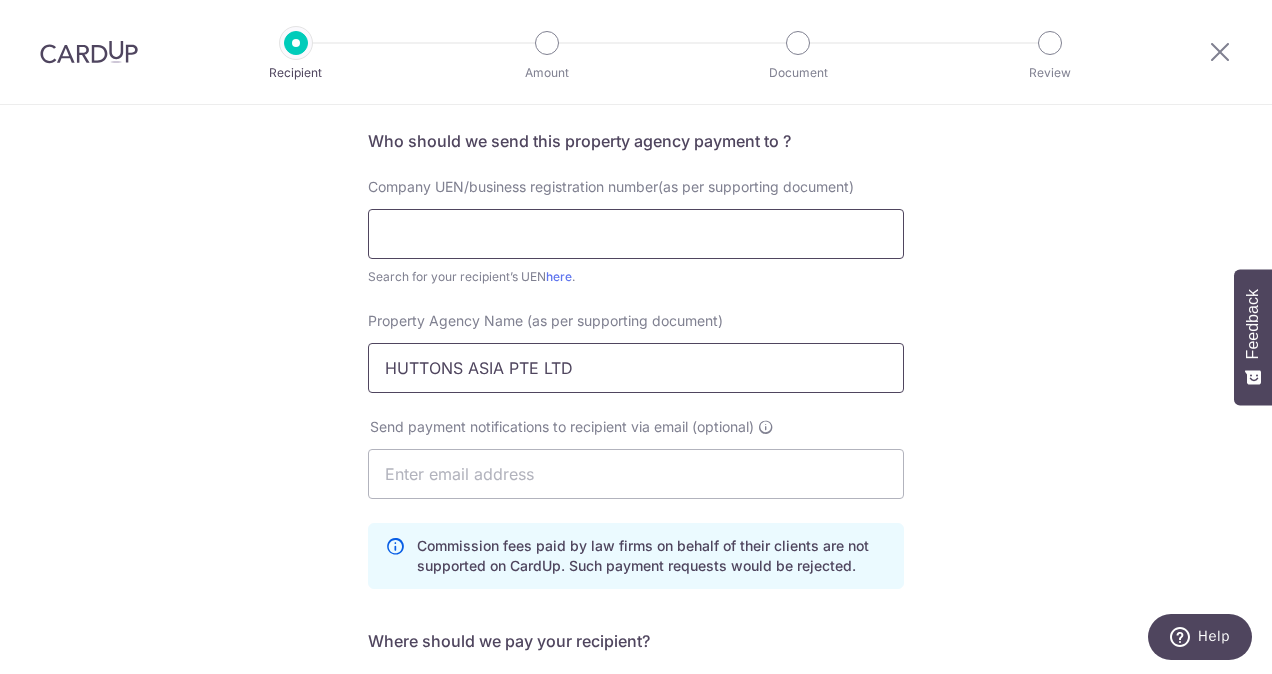 type on "HUTTONS ASIA PTE LTD" 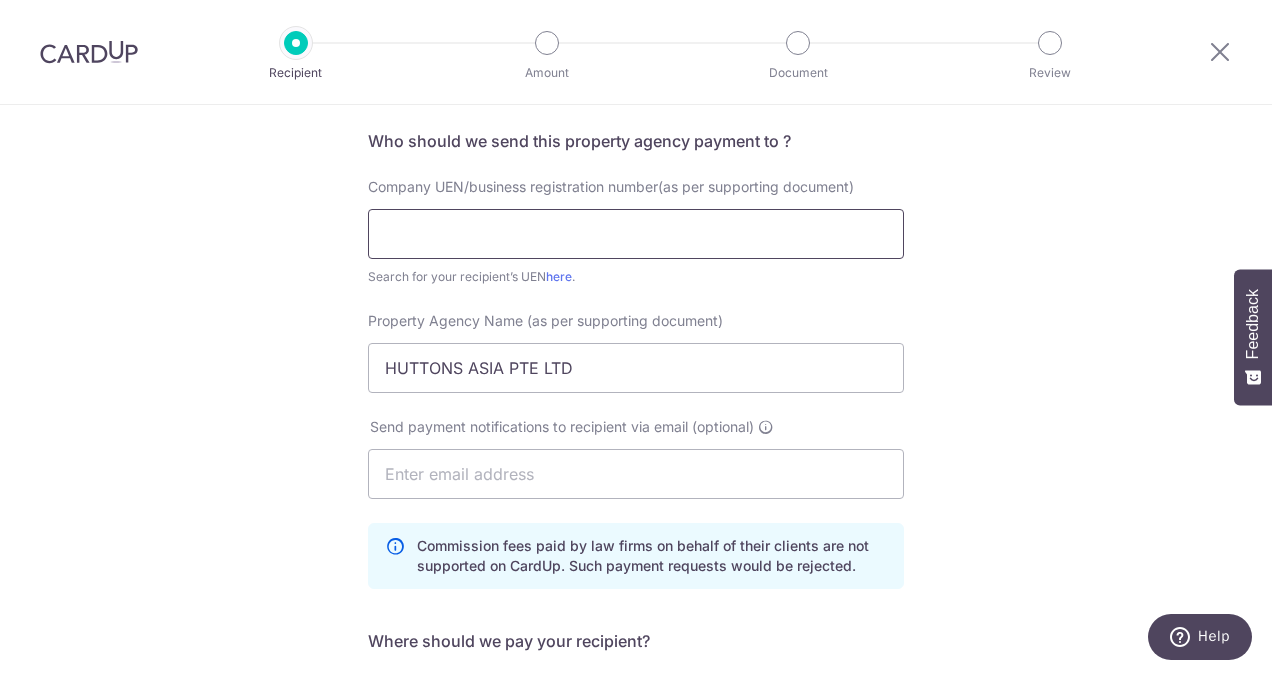 click at bounding box center [636, 234] 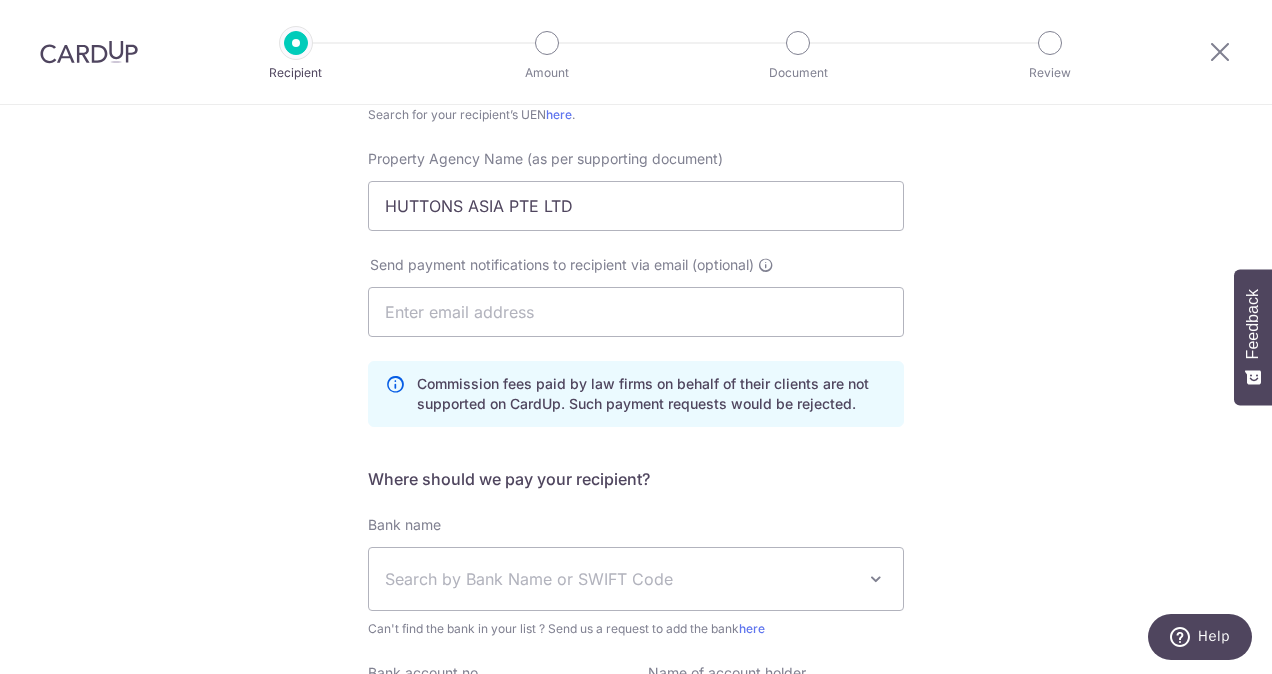 scroll, scrollTop: 408, scrollLeft: 0, axis: vertical 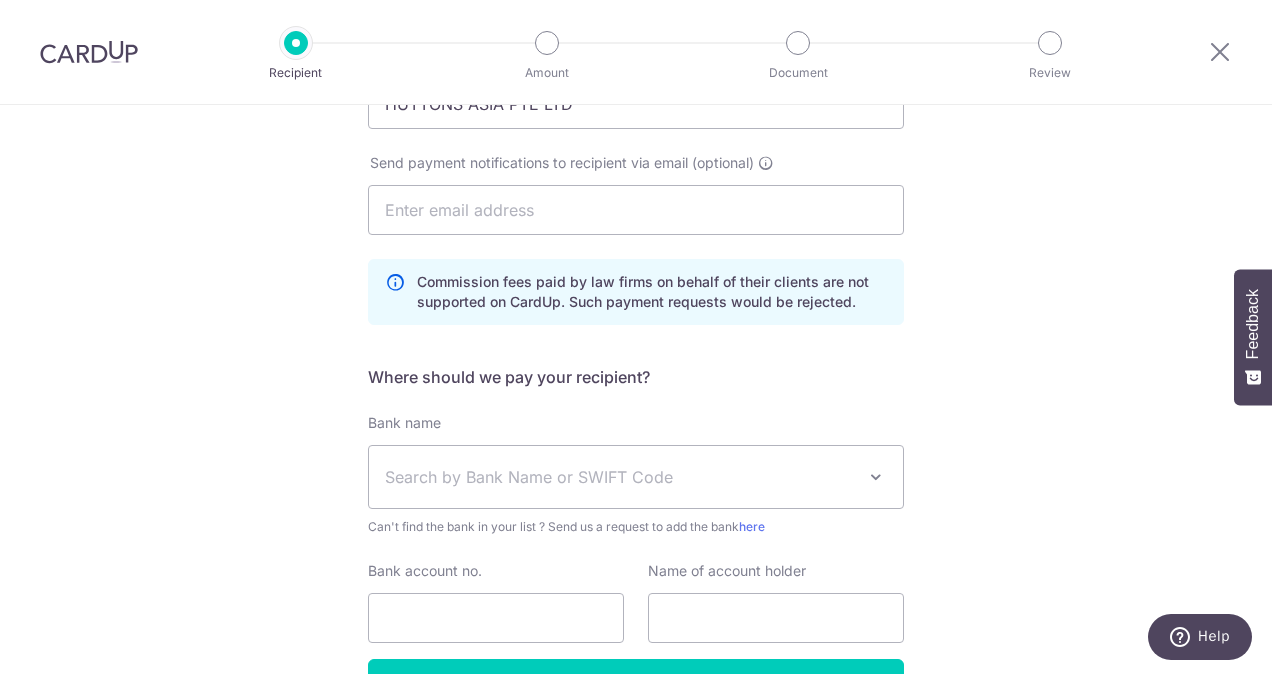 type on "200210087C" 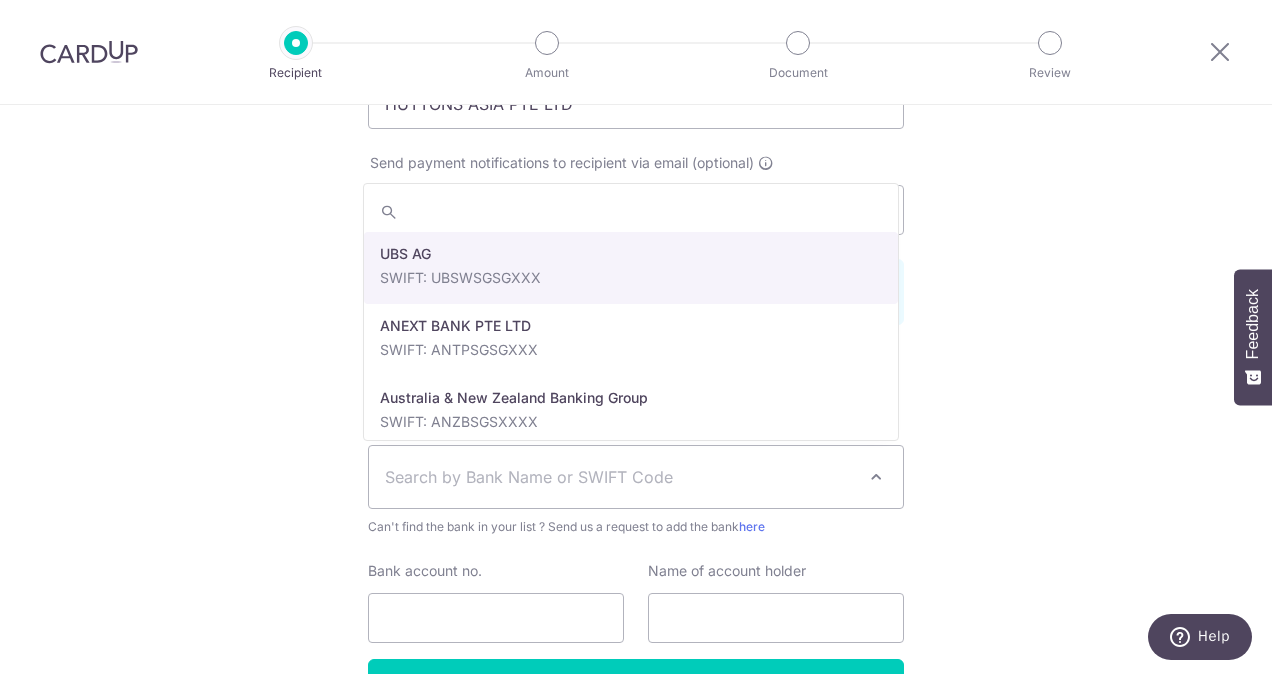 click on "Search by Bank Name or SWIFT Code" at bounding box center (620, 477) 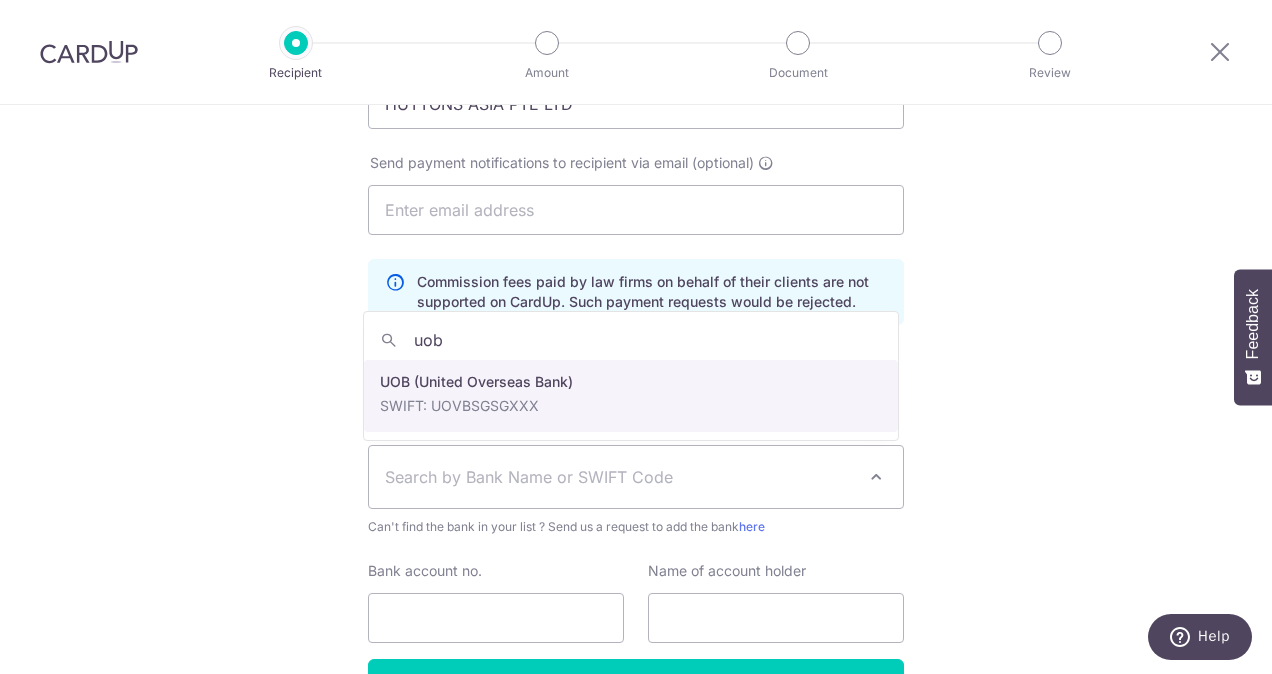 type on "uob" 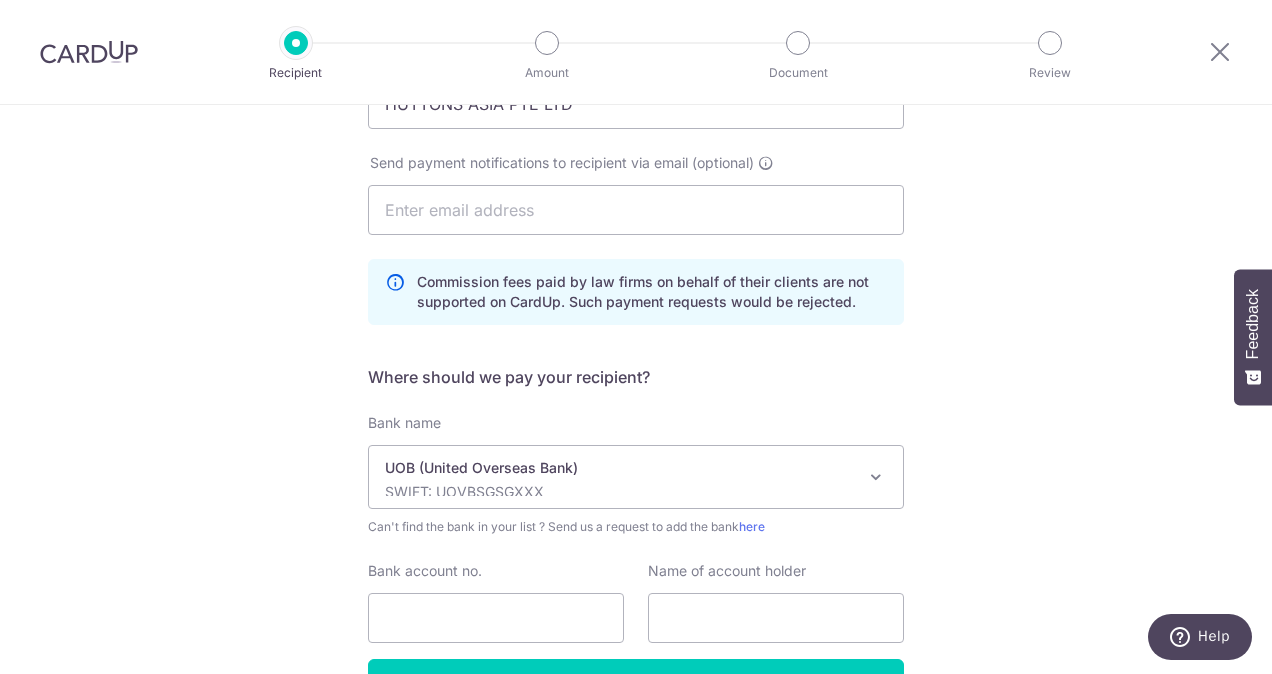 select on "18" 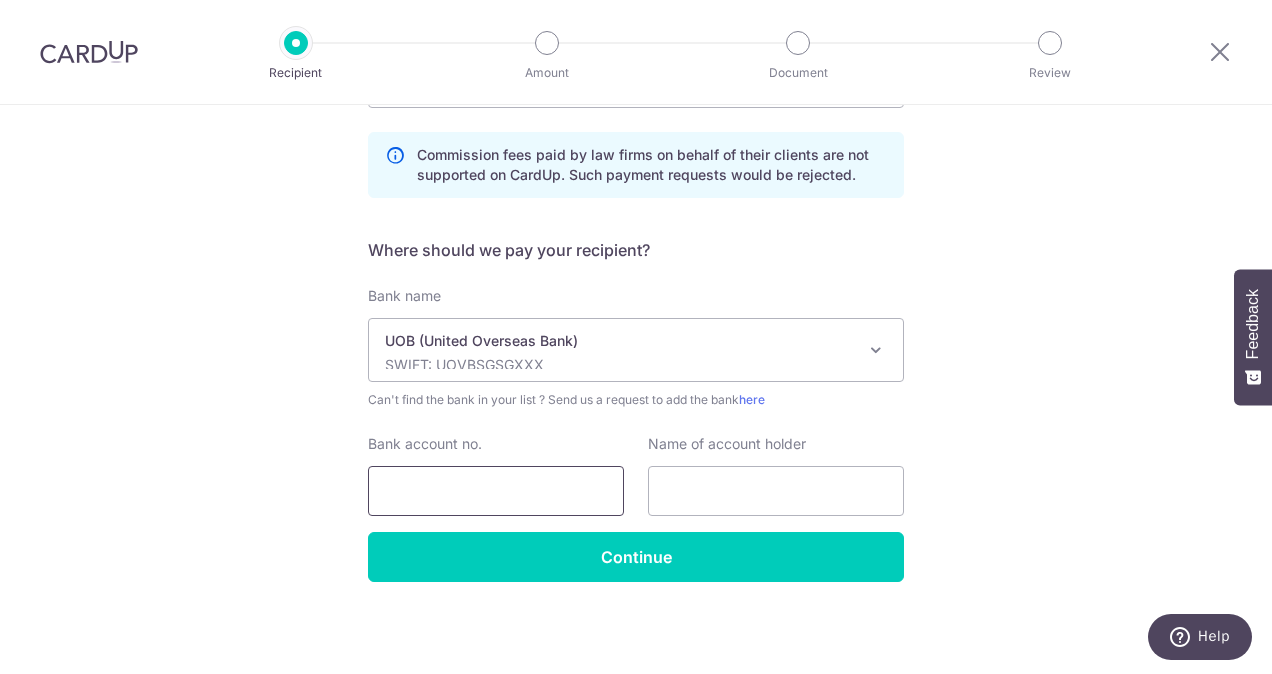 click on "Bank account no." at bounding box center [496, 491] 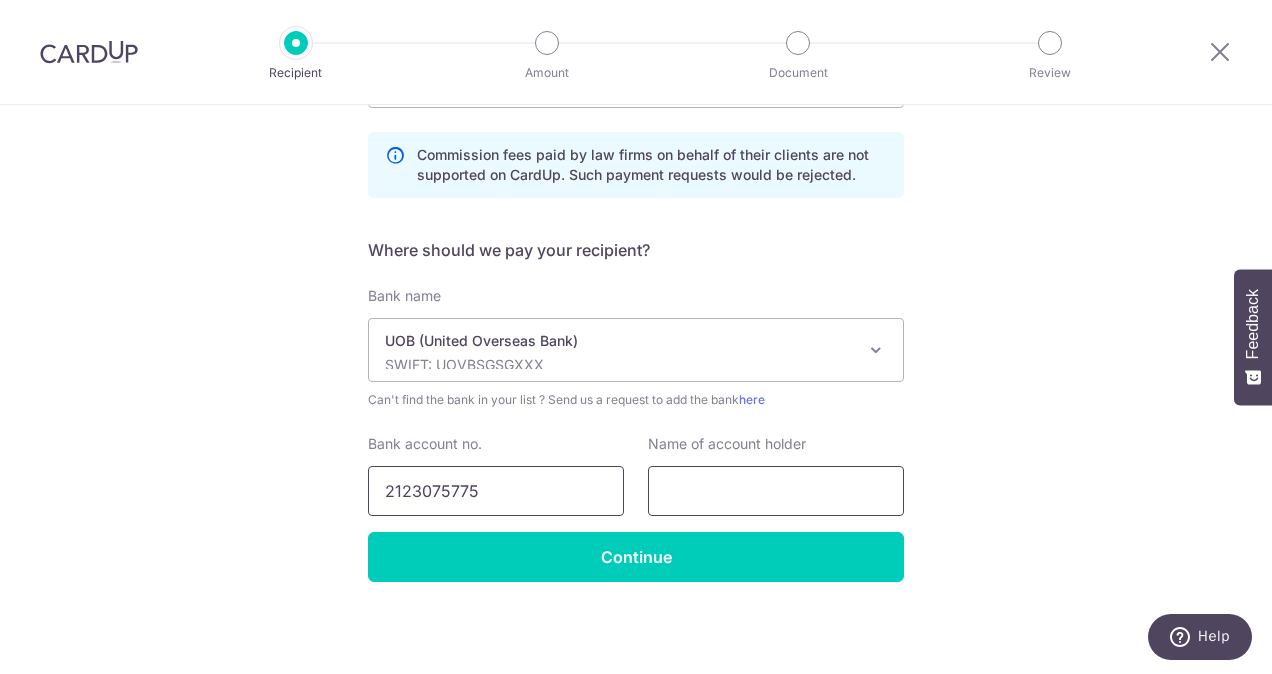 type on "2123075775" 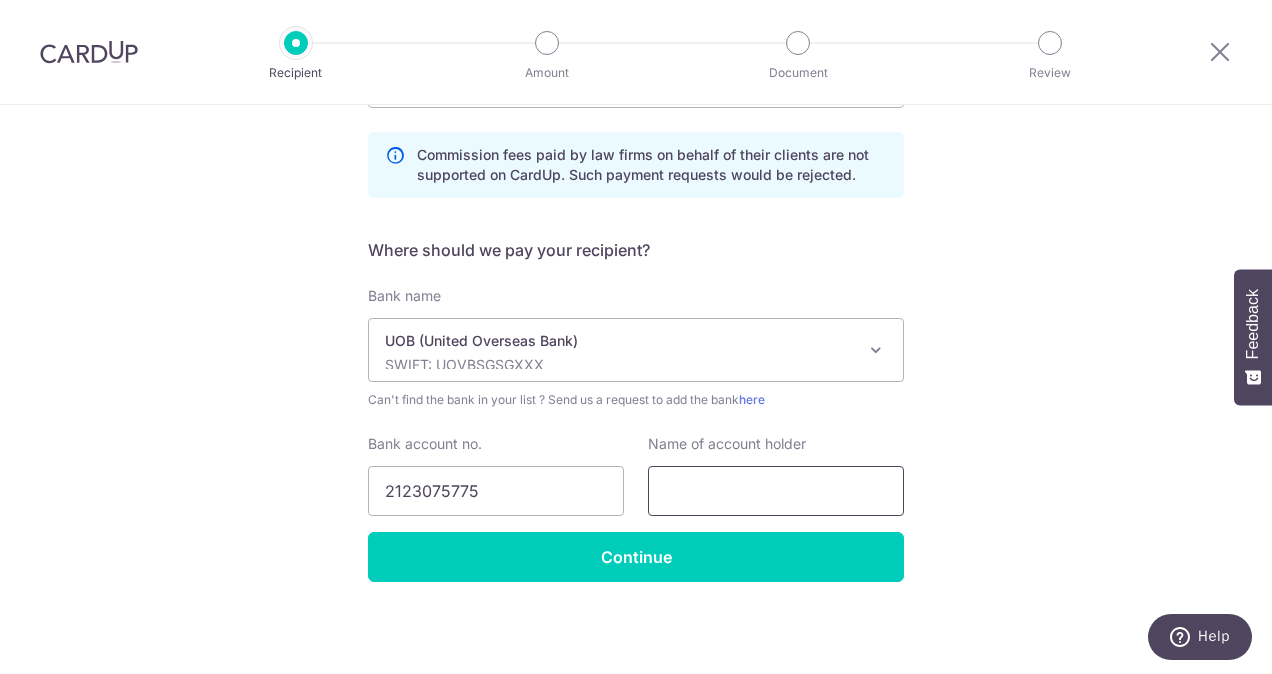 click at bounding box center [776, 491] 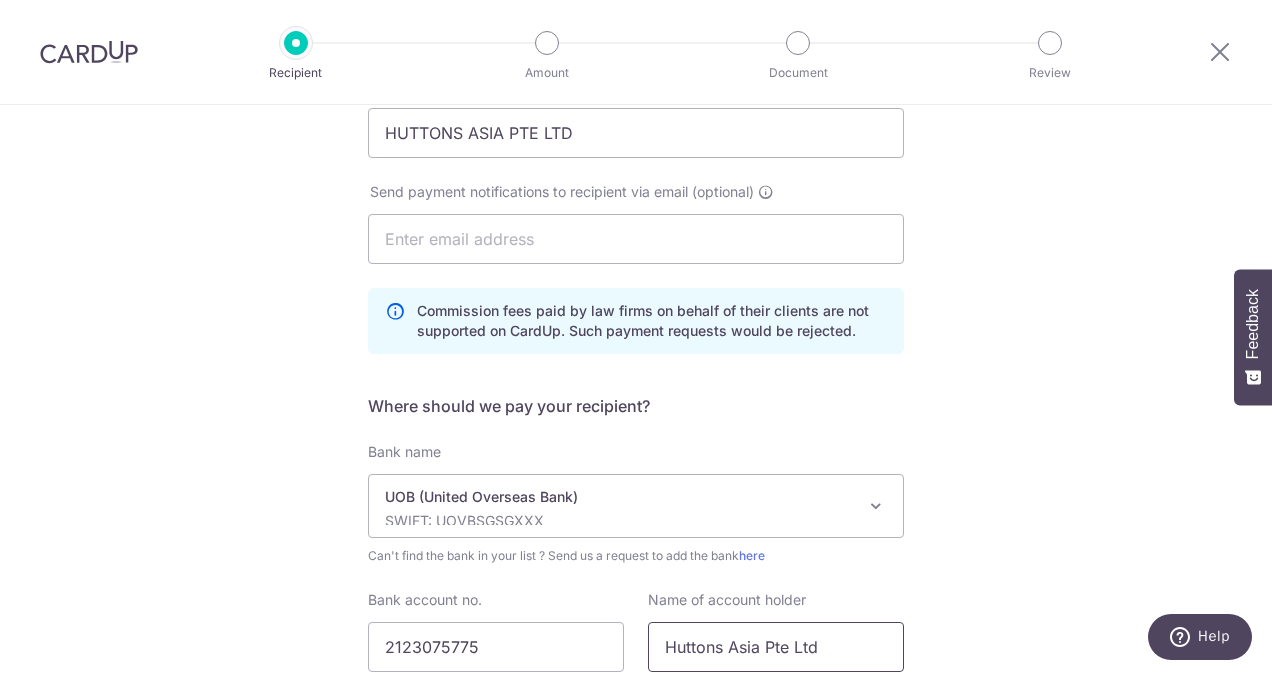 scroll, scrollTop: 246, scrollLeft: 0, axis: vertical 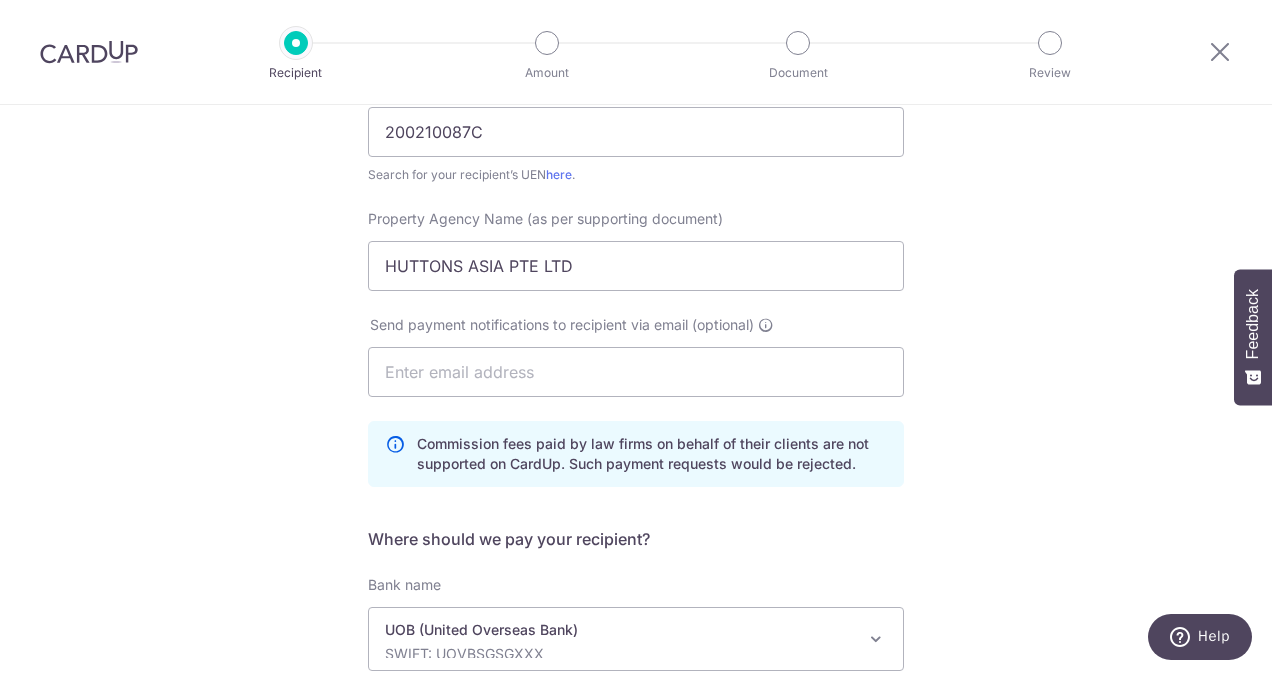 type on "Huttons Asia Pte Ltd" 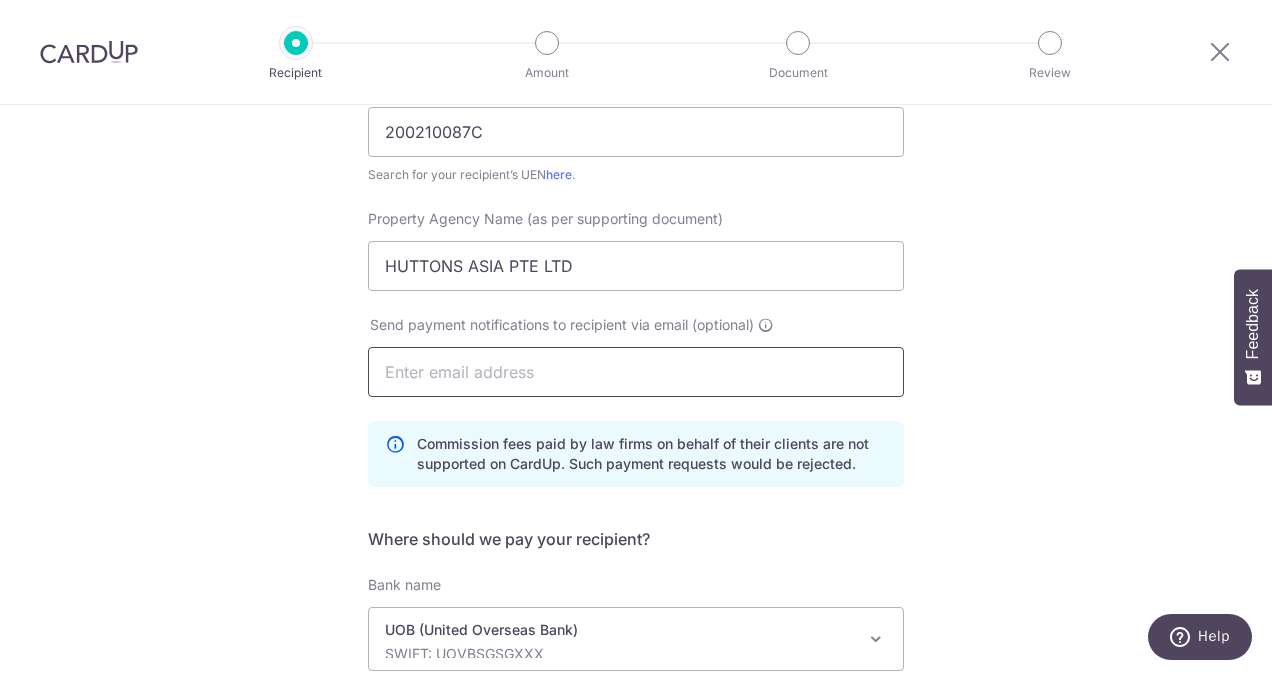 click at bounding box center (636, 372) 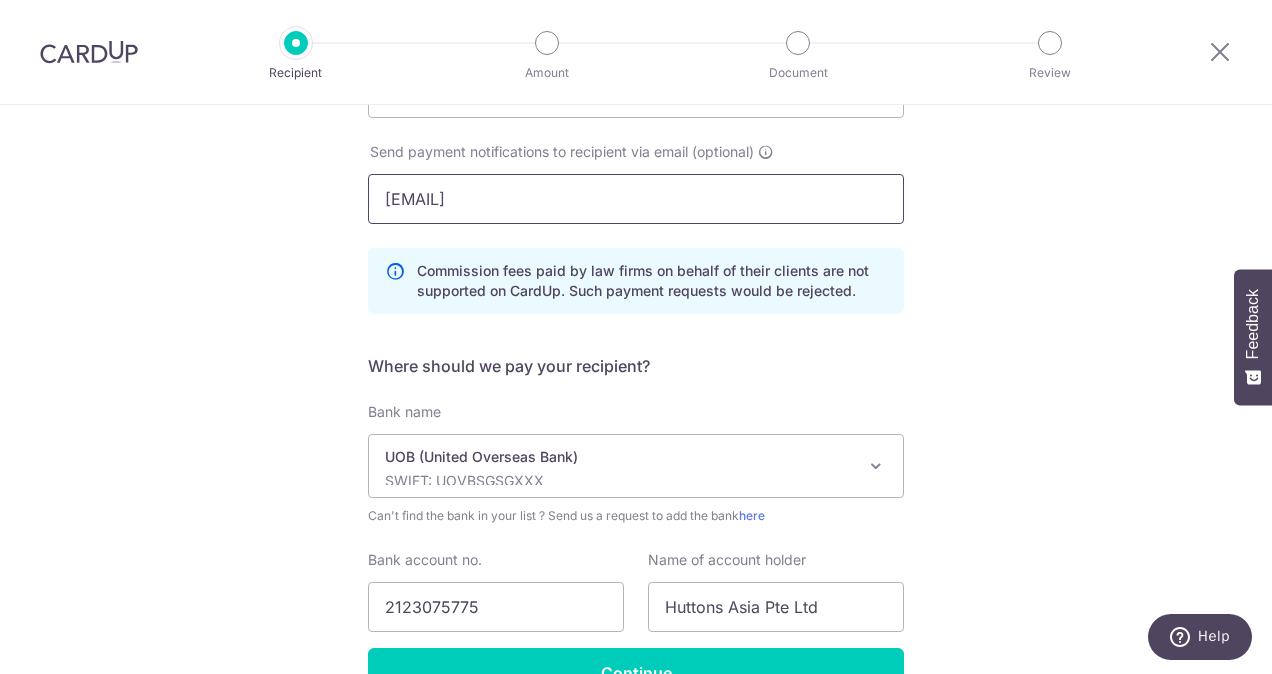 scroll, scrollTop: 535, scrollLeft: 0, axis: vertical 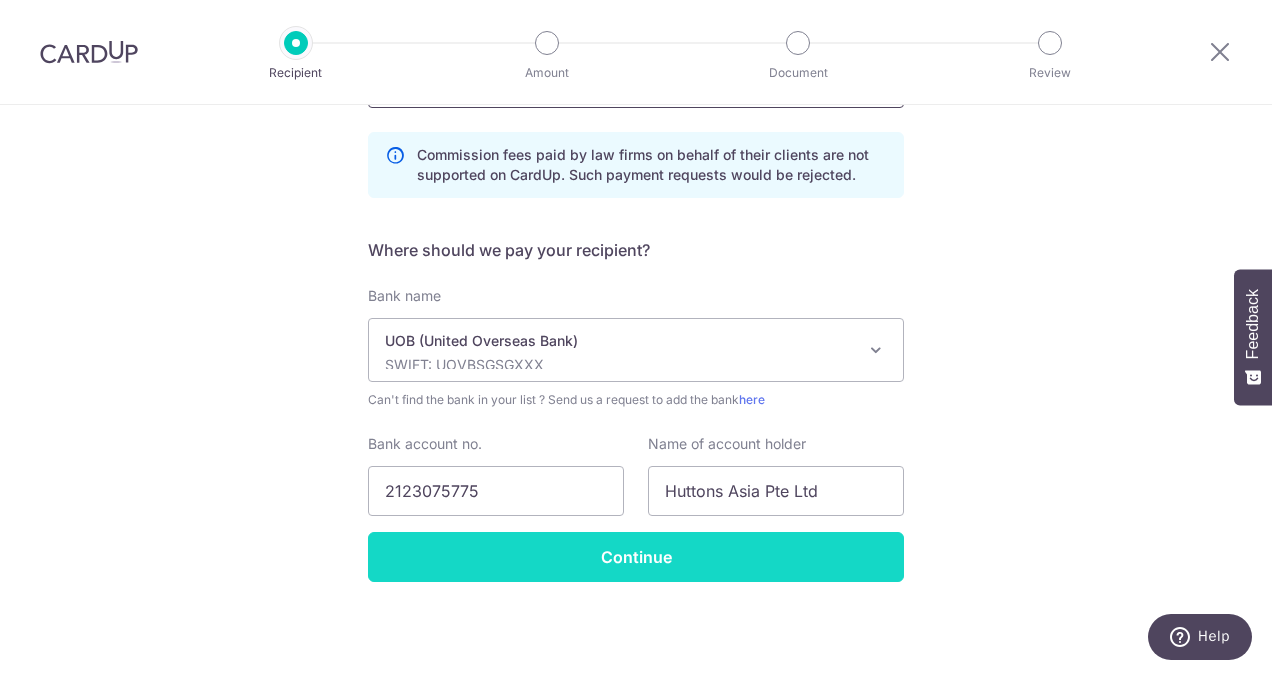 type on "resale@huttonsgroup.com" 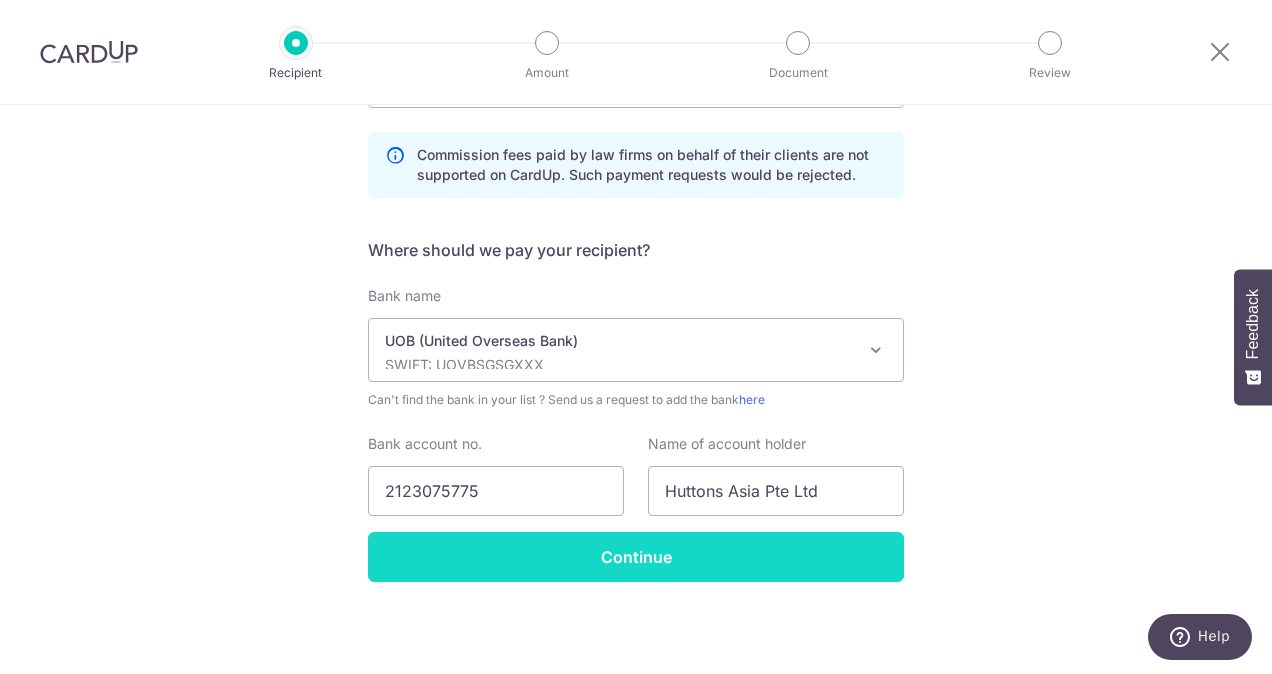 click on "Continue" at bounding box center (636, 557) 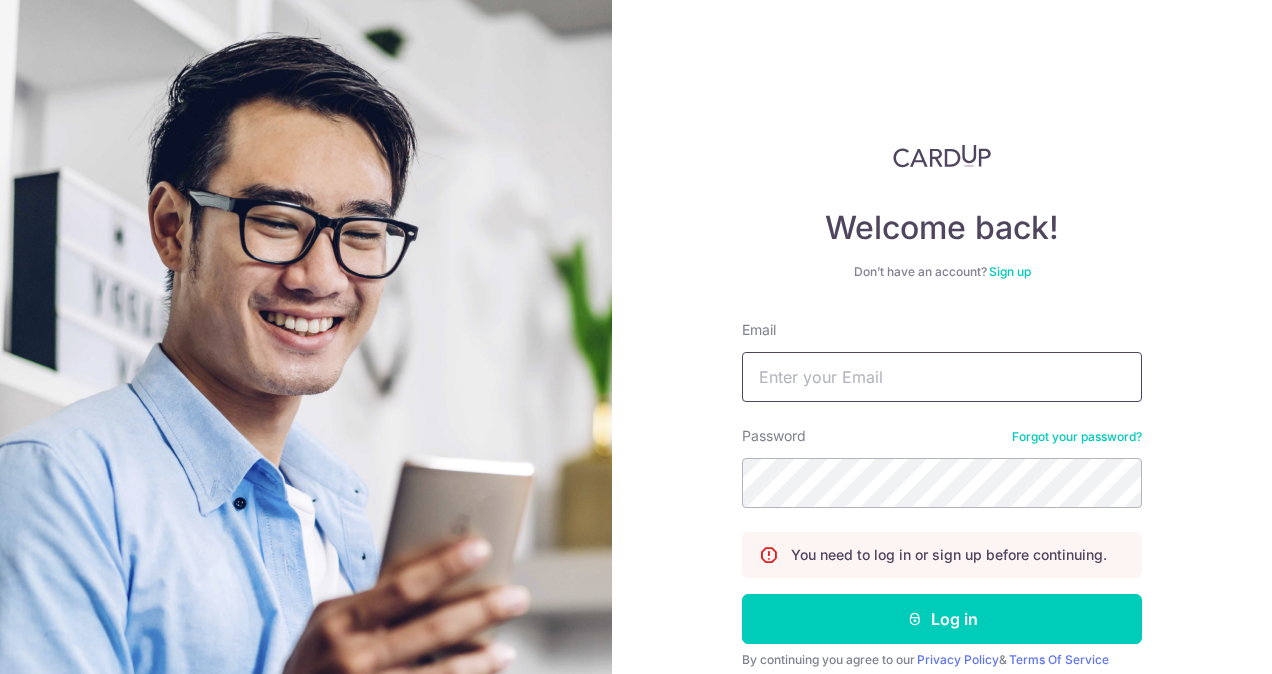 scroll, scrollTop: 0, scrollLeft: 0, axis: both 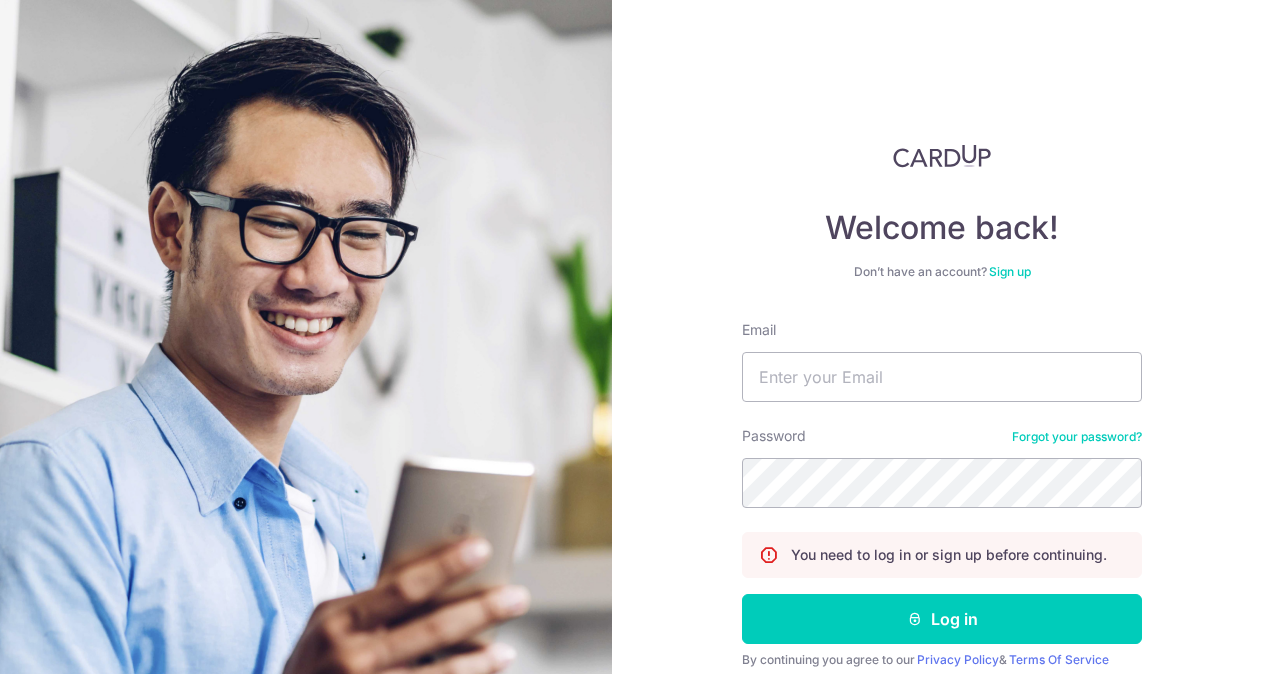 click on "Email
Password
Forgot your password?
You need to log in or sign up before continuing.
Log in
By continuing you agree to our
Privacy Policy
&  Terms Of Service
Didn't receive unlock details?
Haven't confirmed your email?" at bounding box center [942, 526] 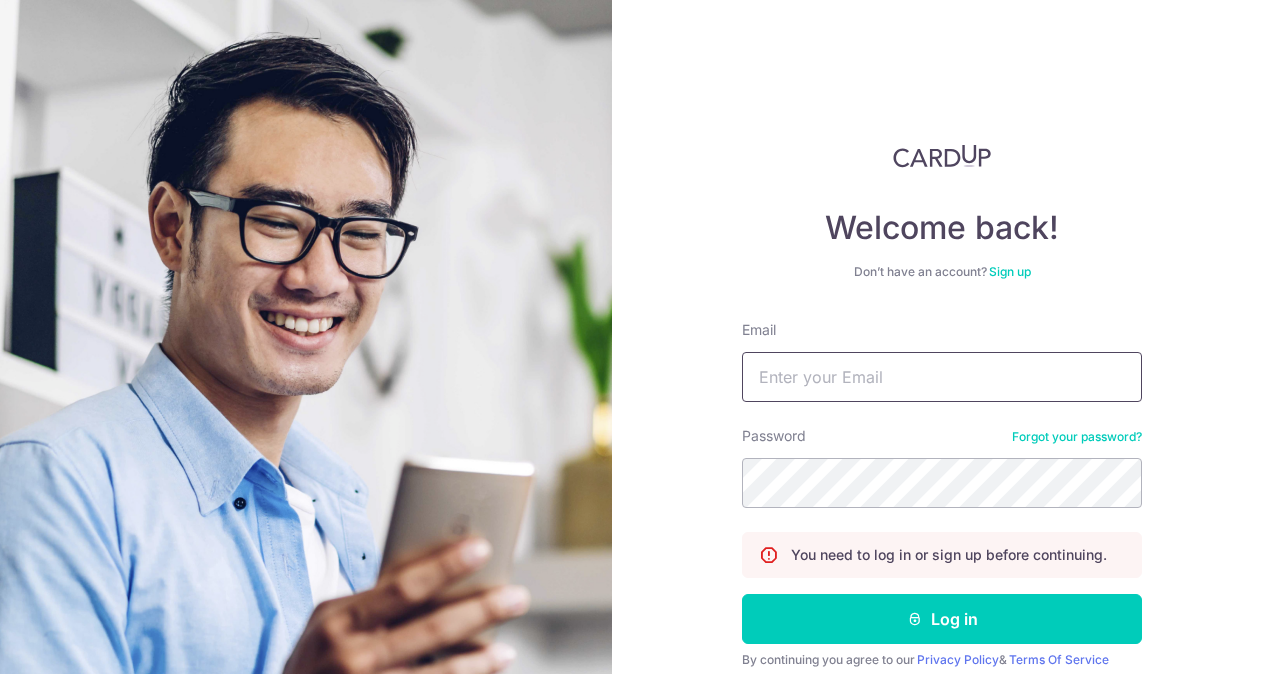 click on "Email" at bounding box center [942, 377] 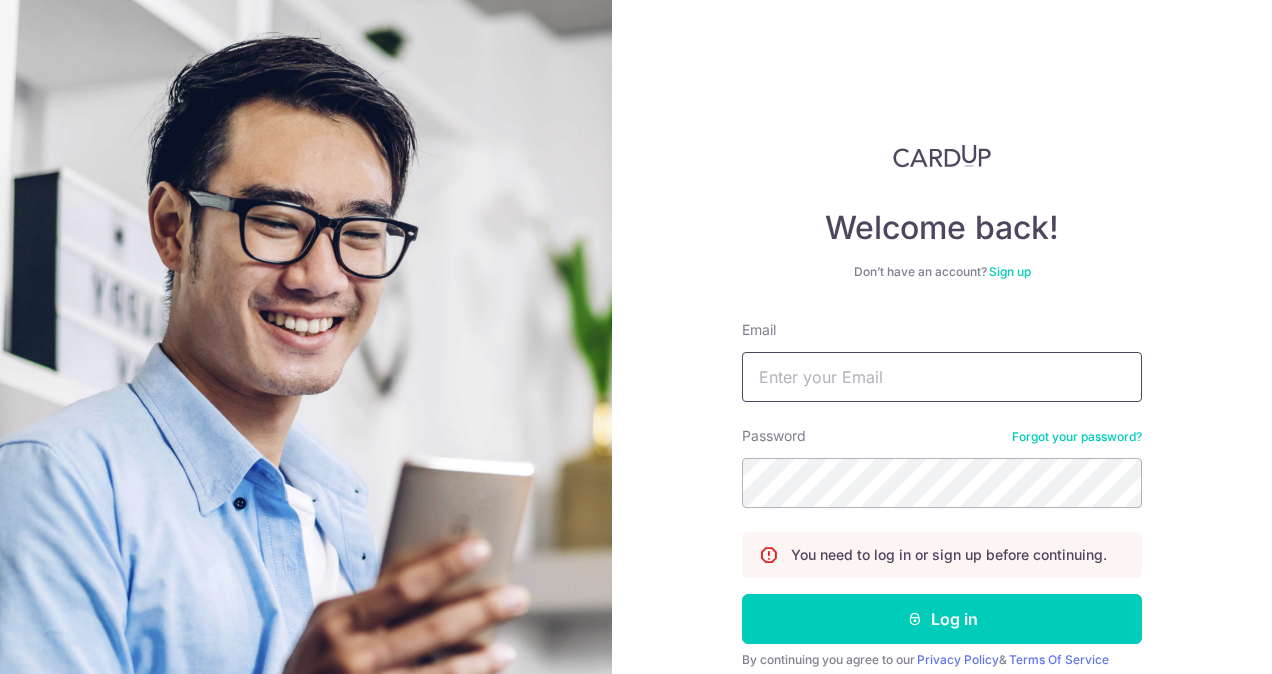 type on "normantan90@gmail.com" 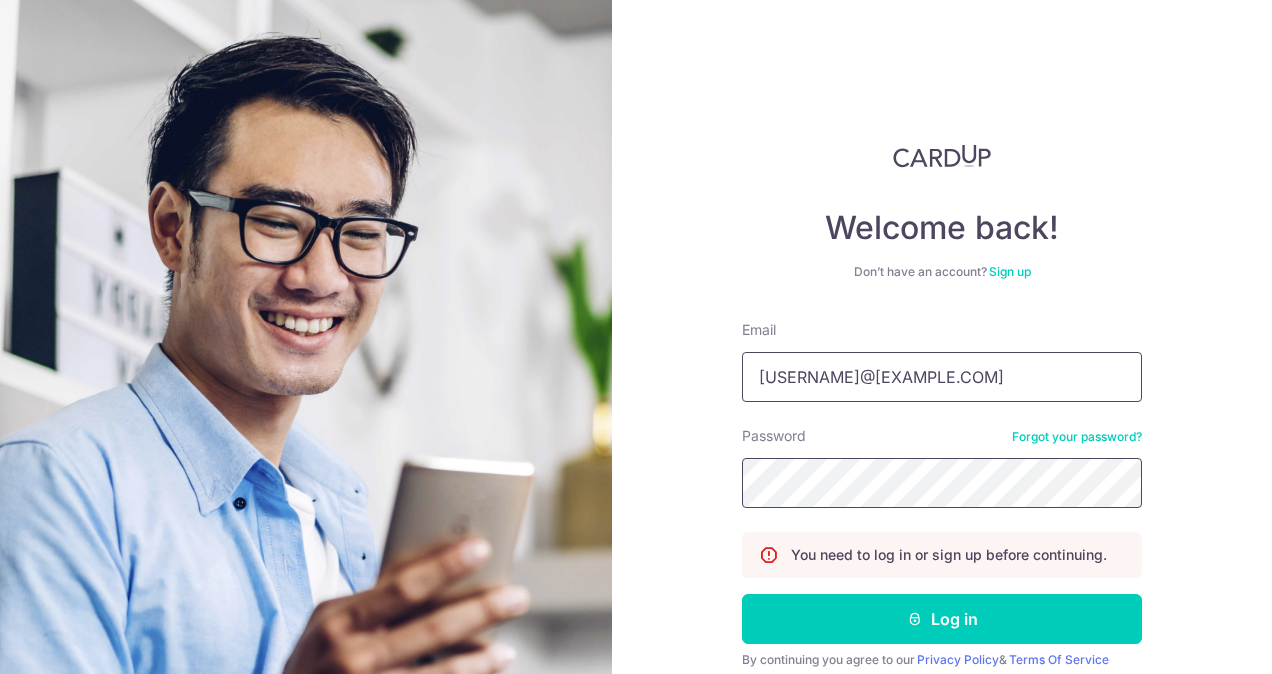 click on "Log in" at bounding box center (942, 619) 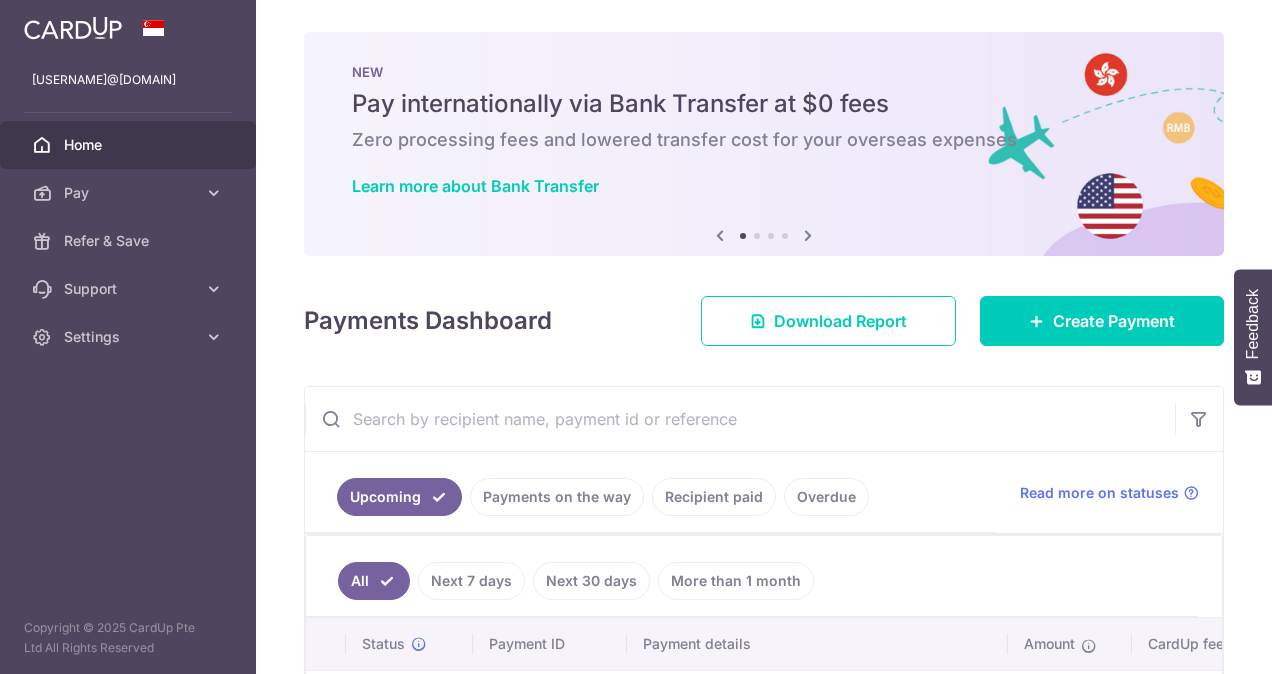 scroll, scrollTop: 0, scrollLeft: 0, axis: both 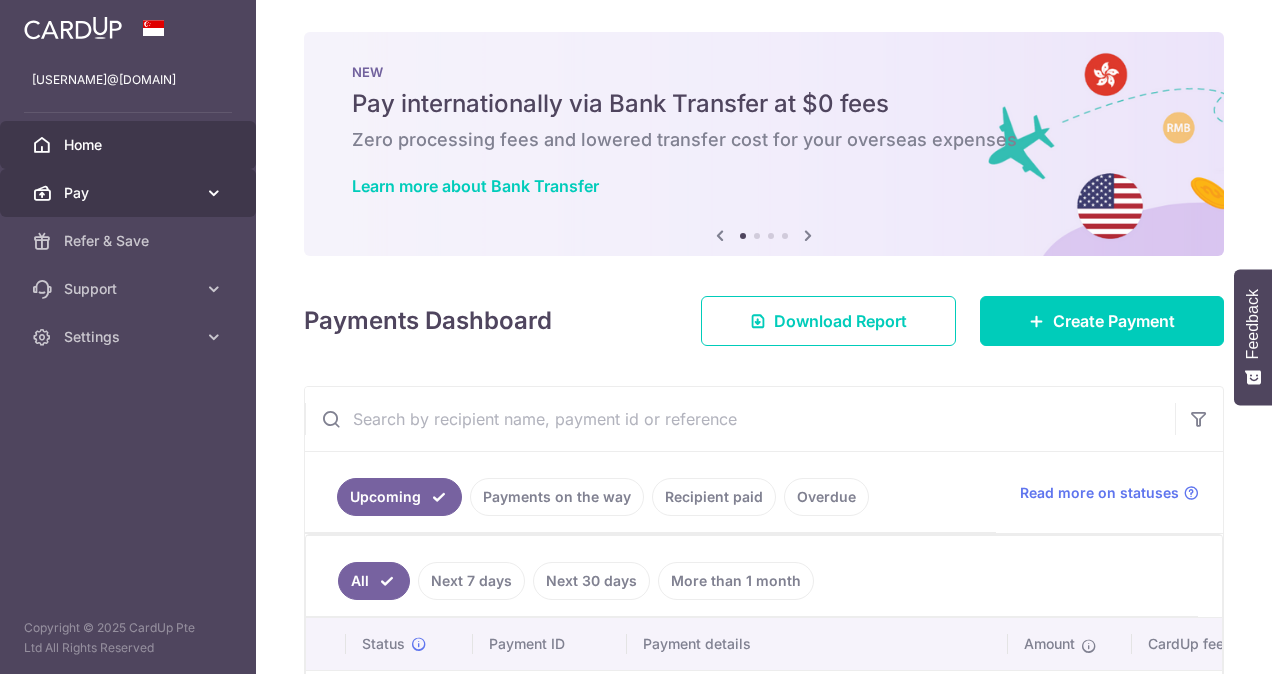 click on "Pay" at bounding box center (128, 193) 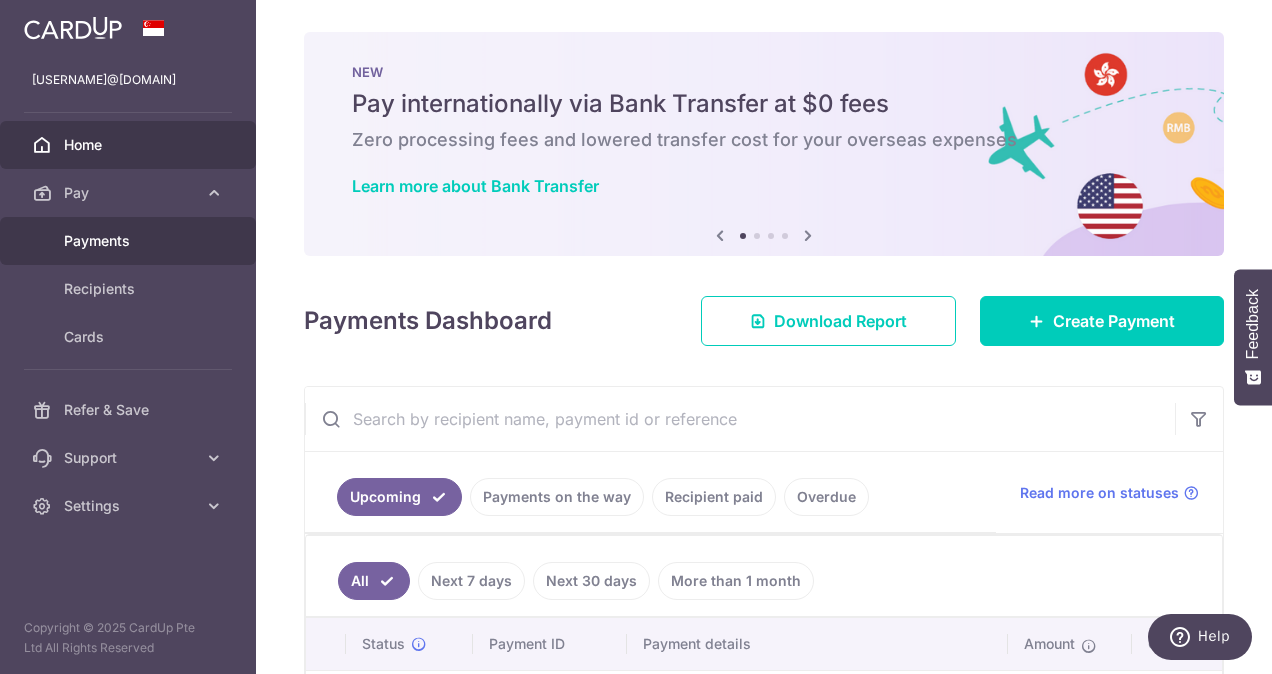 click on "Payments" at bounding box center [128, 241] 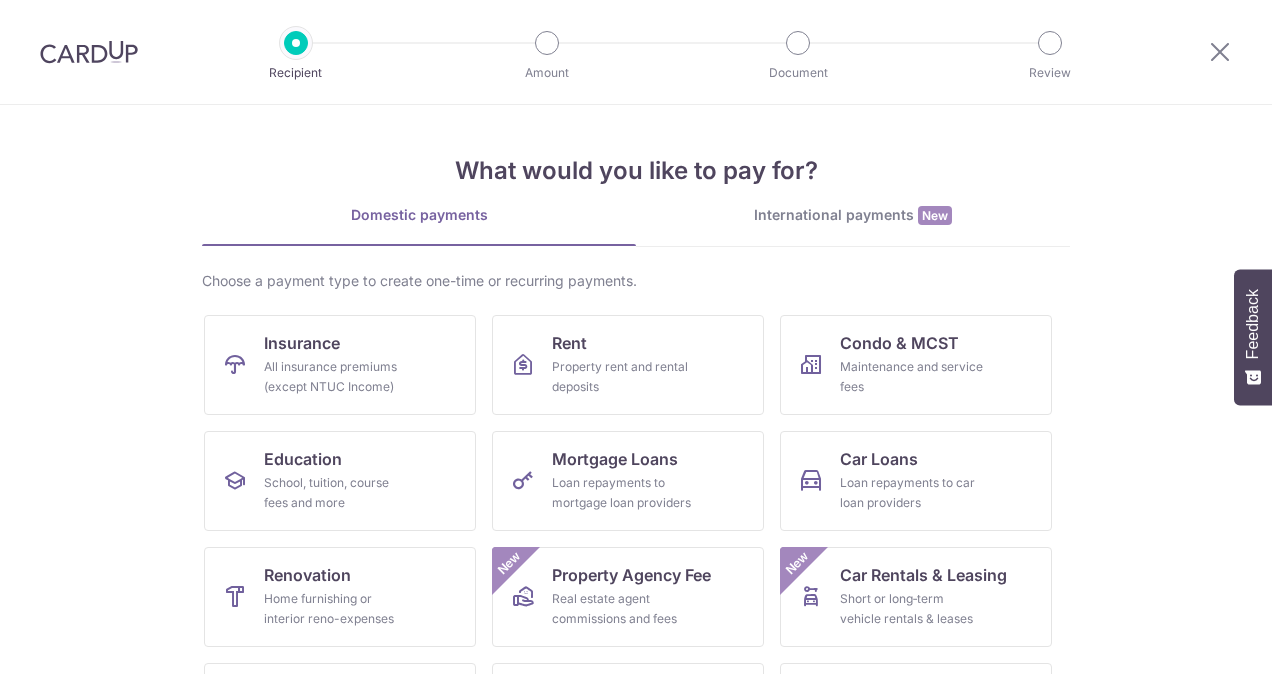 scroll, scrollTop: 0, scrollLeft: 0, axis: both 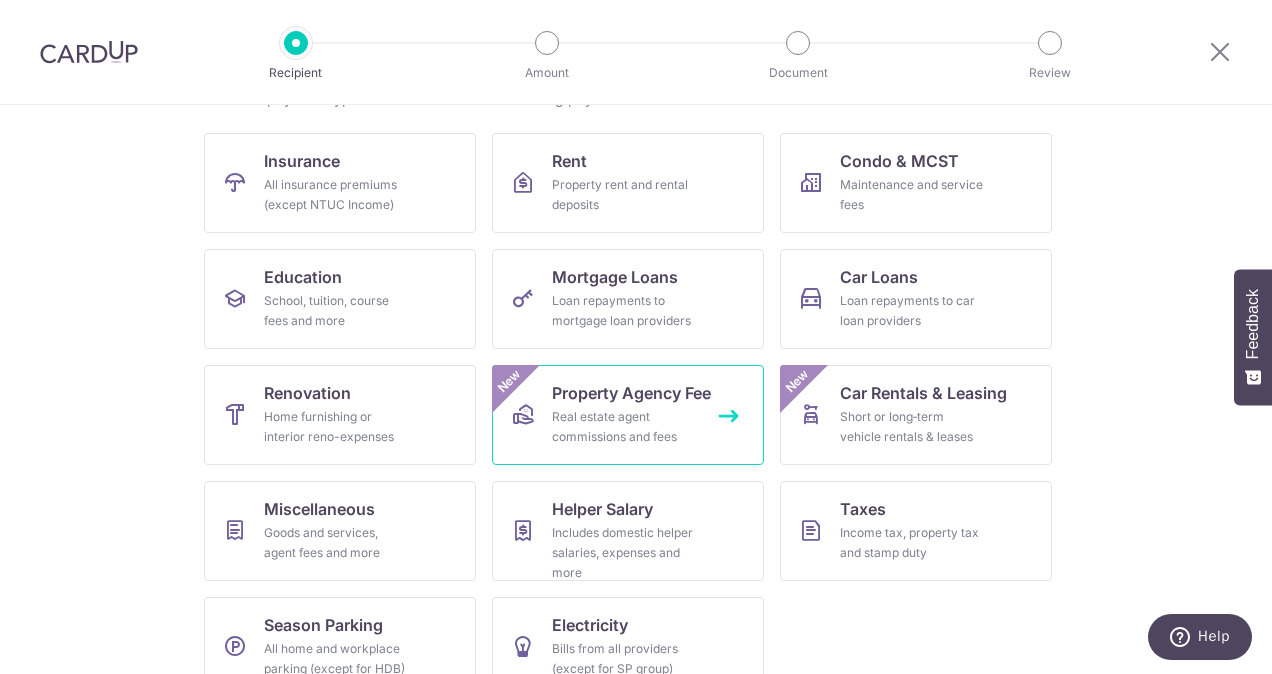 click on "Property Agency Fee Real estate agent commissions and fees New" at bounding box center [628, 415] 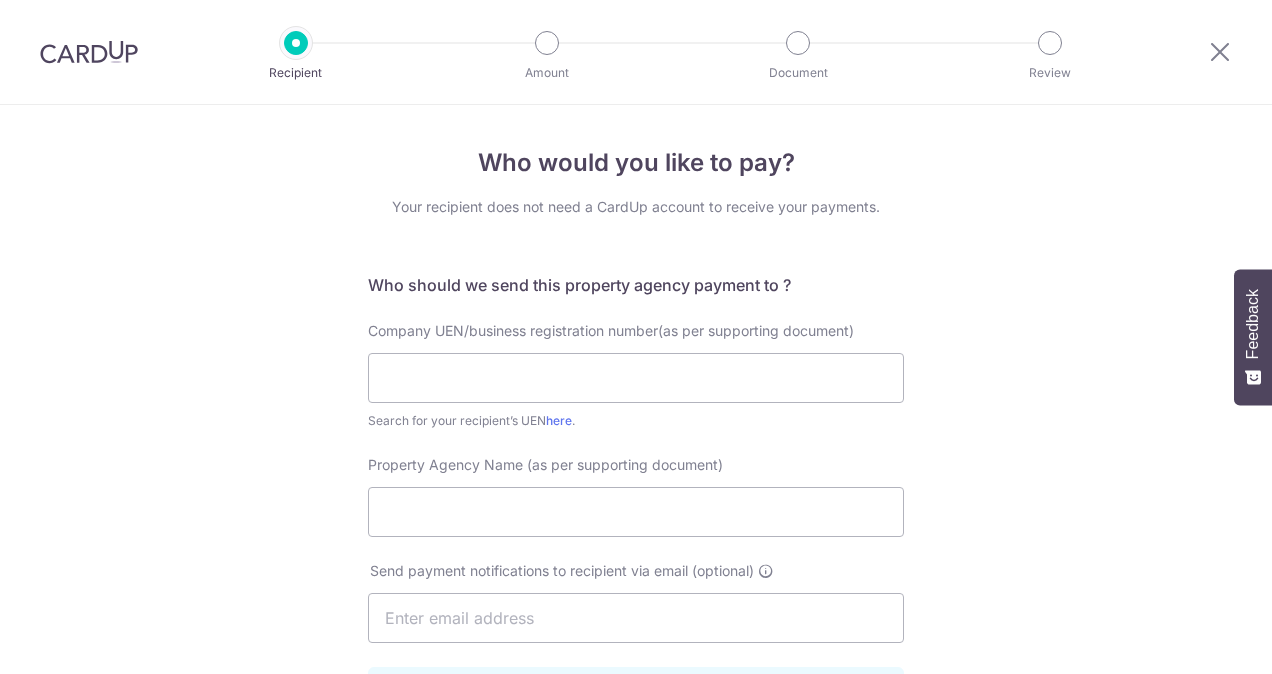 scroll, scrollTop: 0, scrollLeft: 0, axis: both 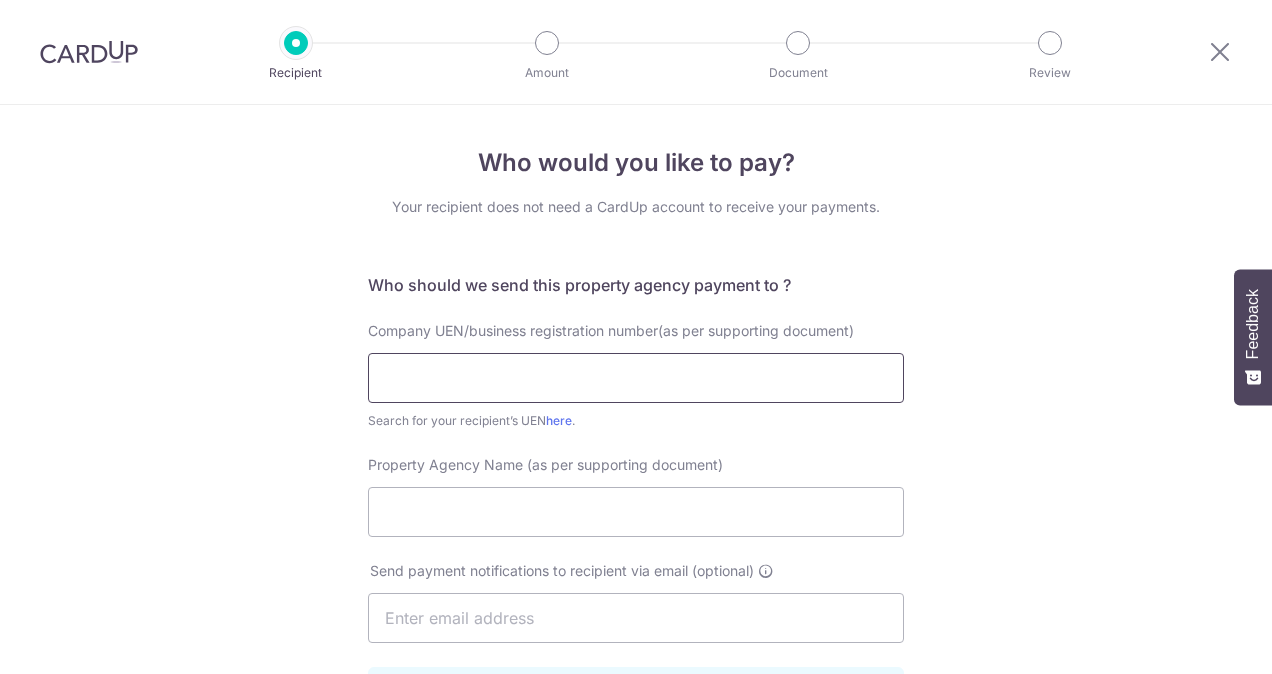 drag, startPoint x: 0, startPoint y: 0, endPoint x: 543, endPoint y: 377, distance: 661.0431 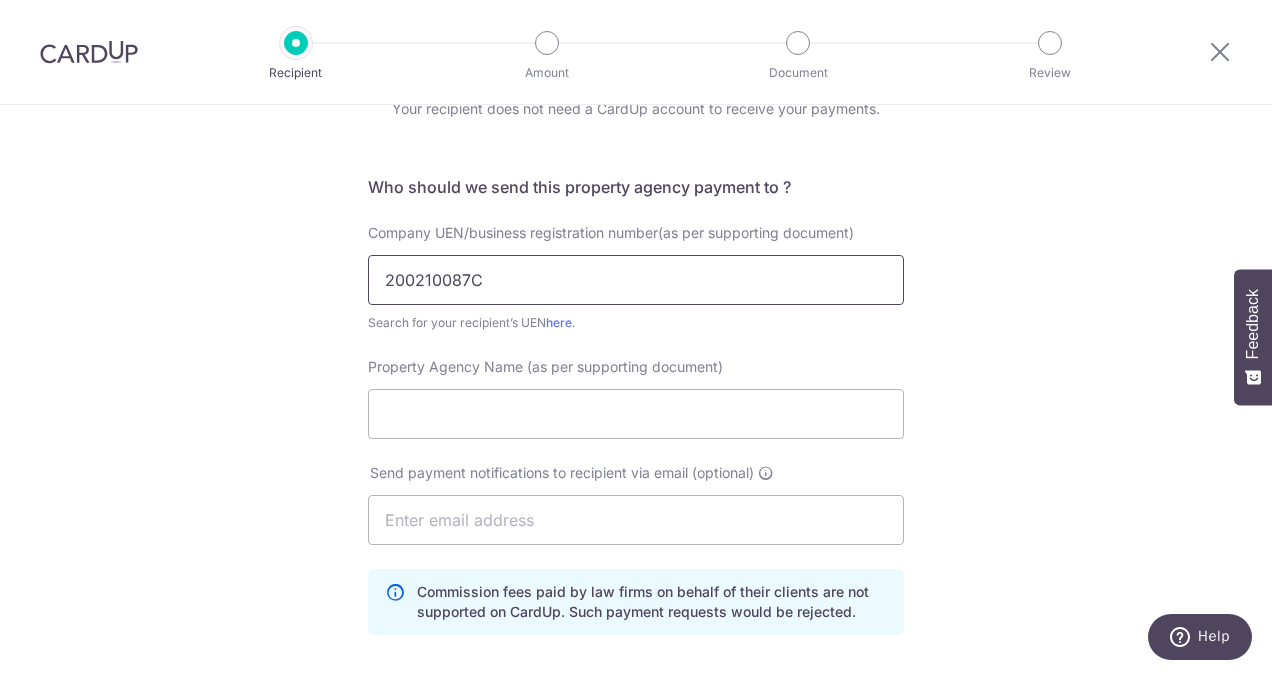 scroll, scrollTop: 103, scrollLeft: 0, axis: vertical 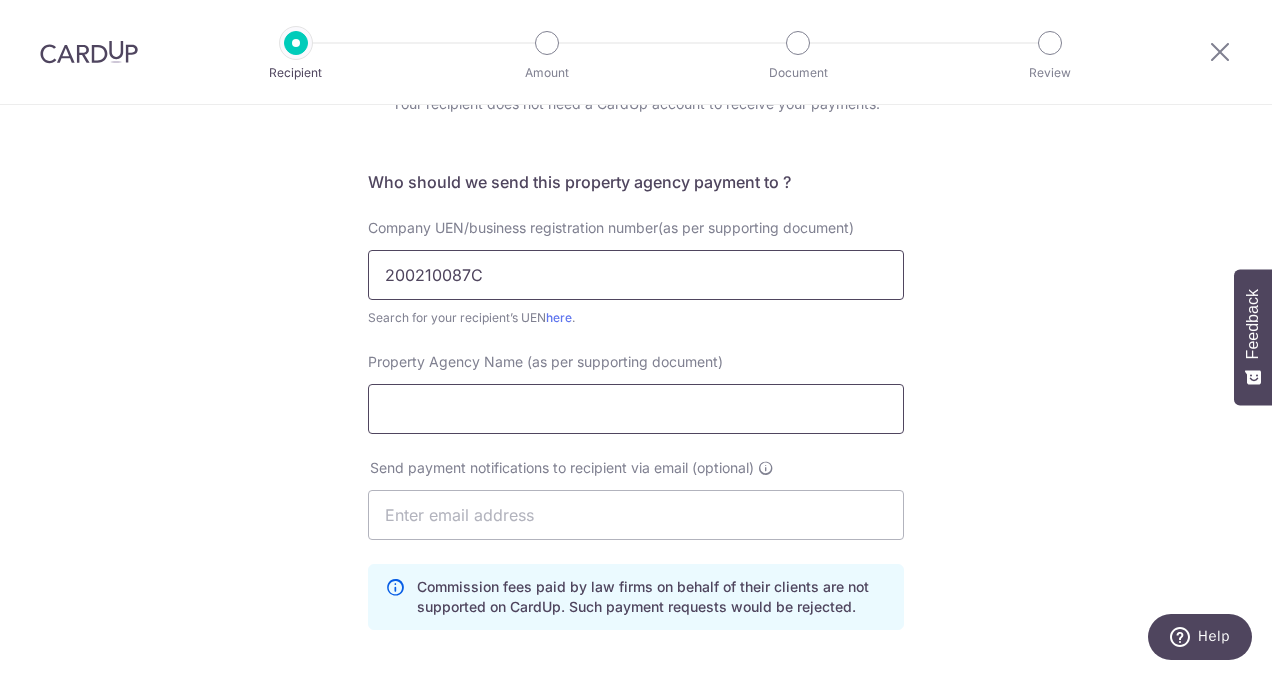 type on "200210087C" 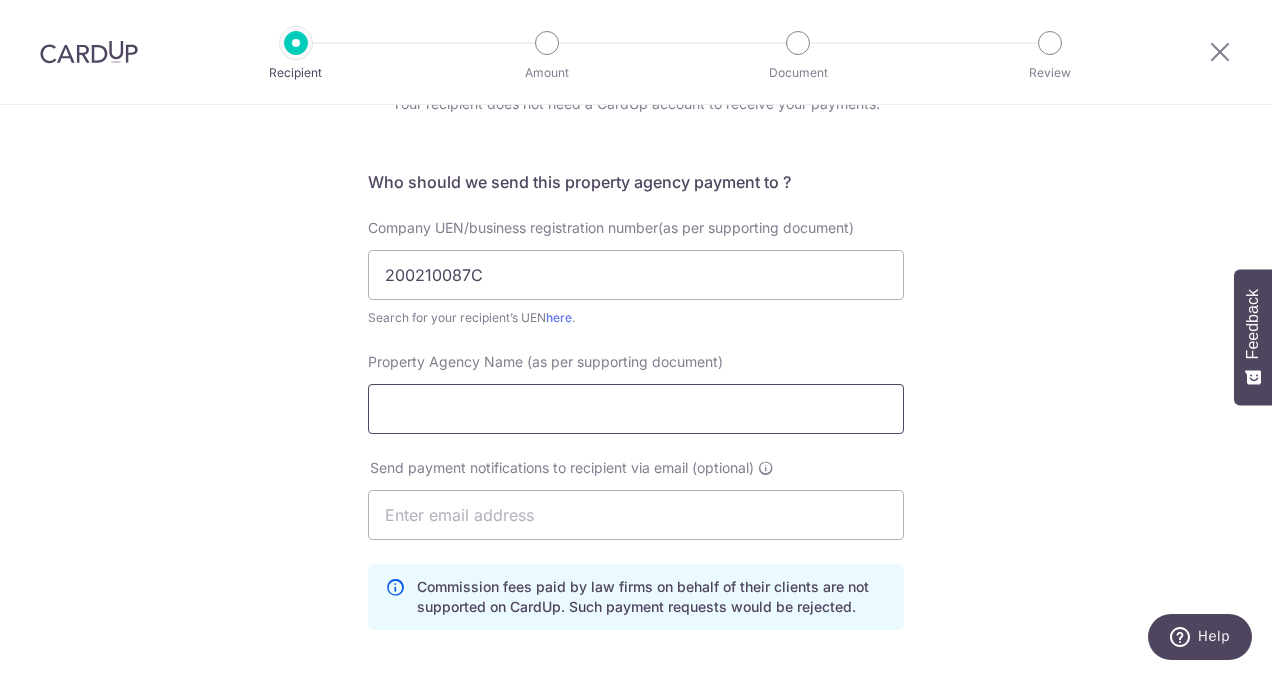 click on "Property Agency Name (as per supporting document)" at bounding box center (636, 409) 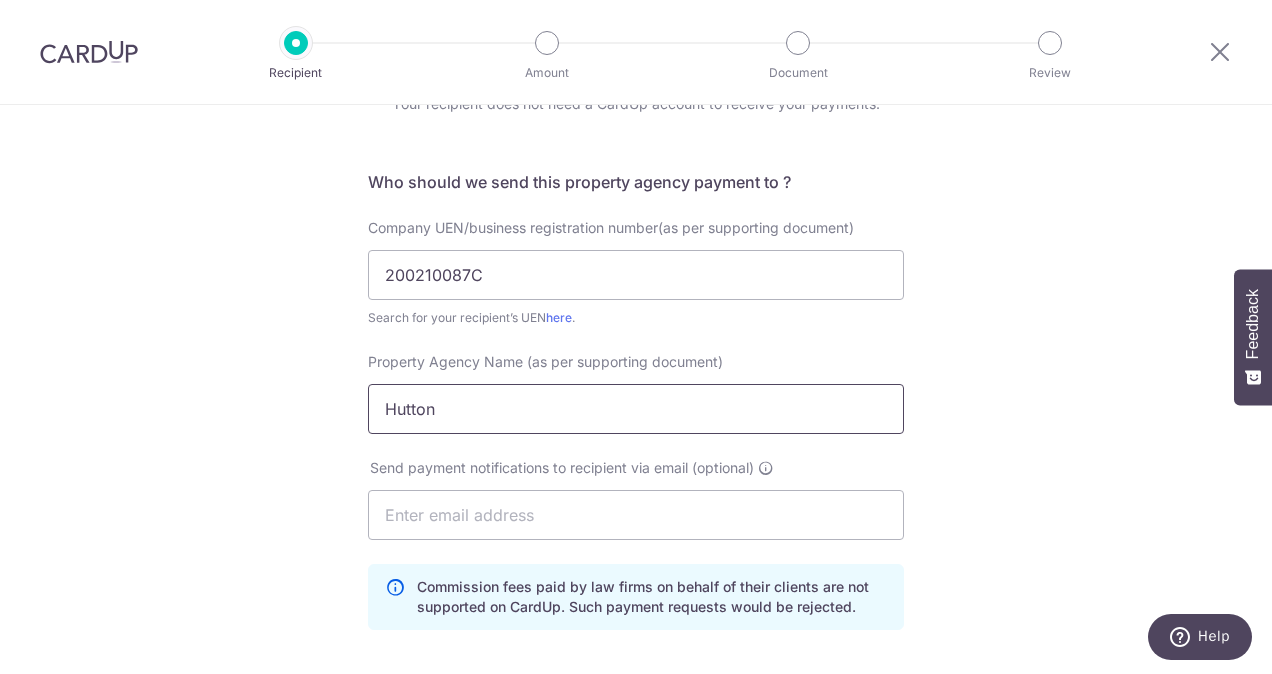 type on "HUTTONS ASIA PTE LTD" 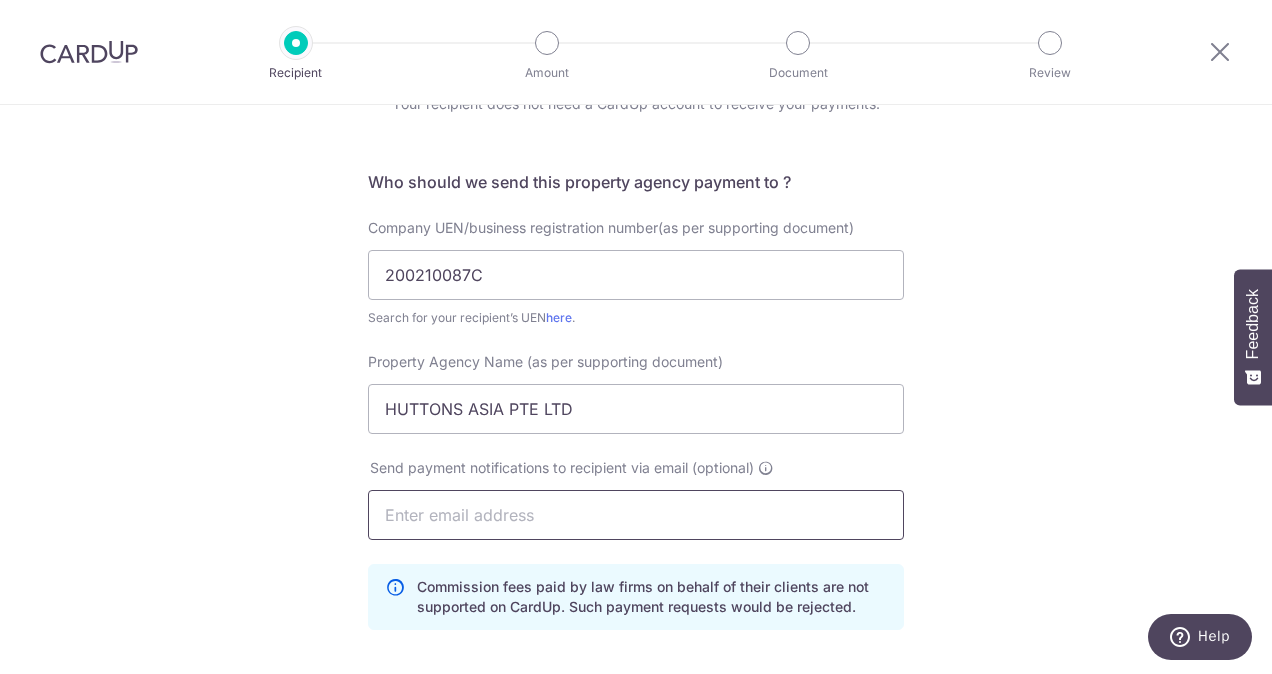 paste on "resale@example.com" 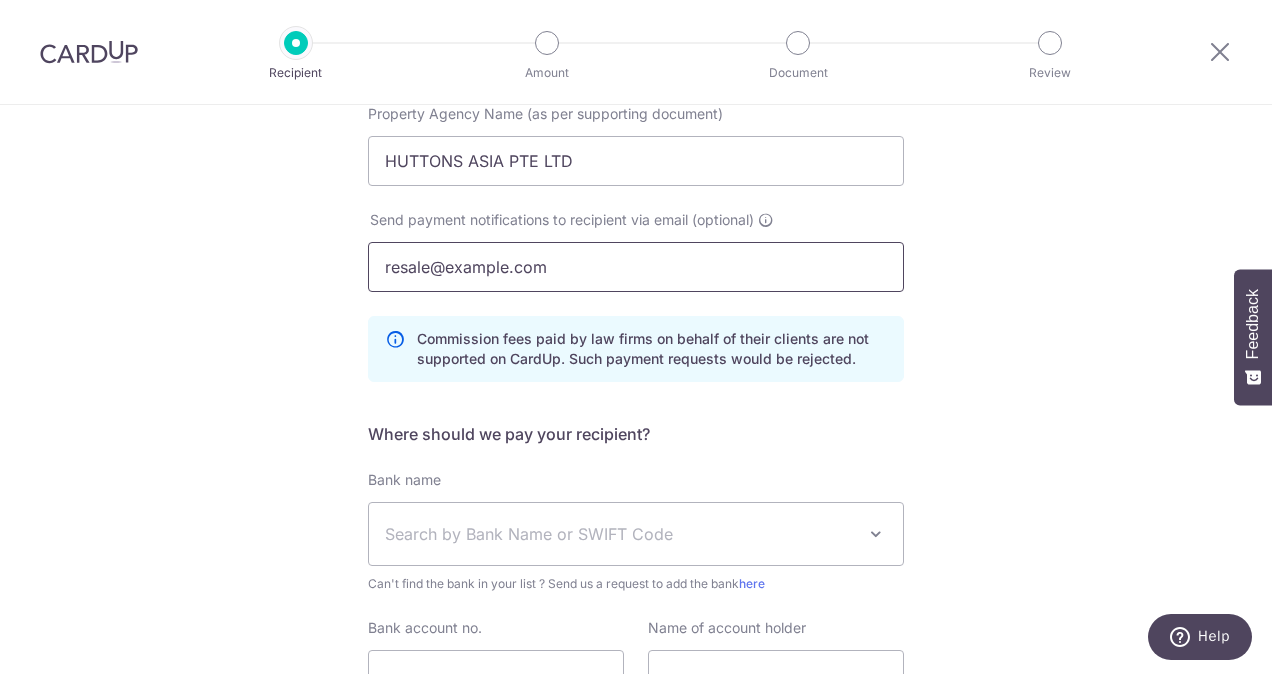 scroll, scrollTop: 352, scrollLeft: 0, axis: vertical 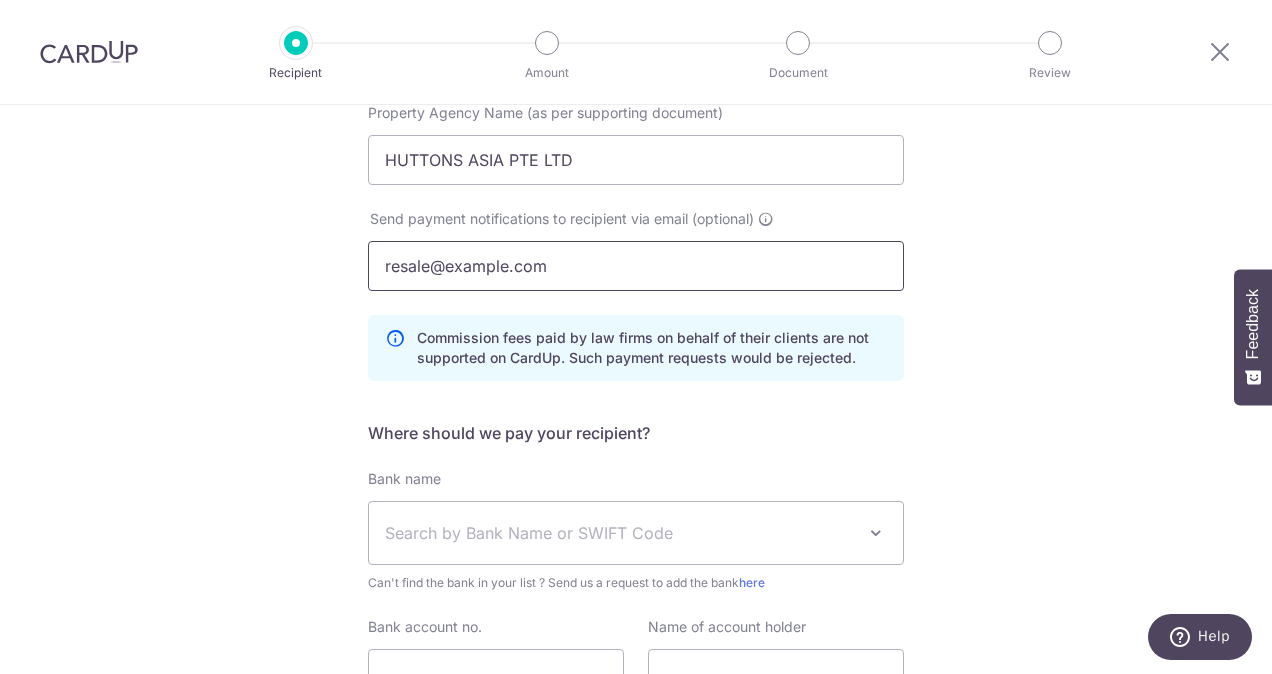 type on "resale@example.com" 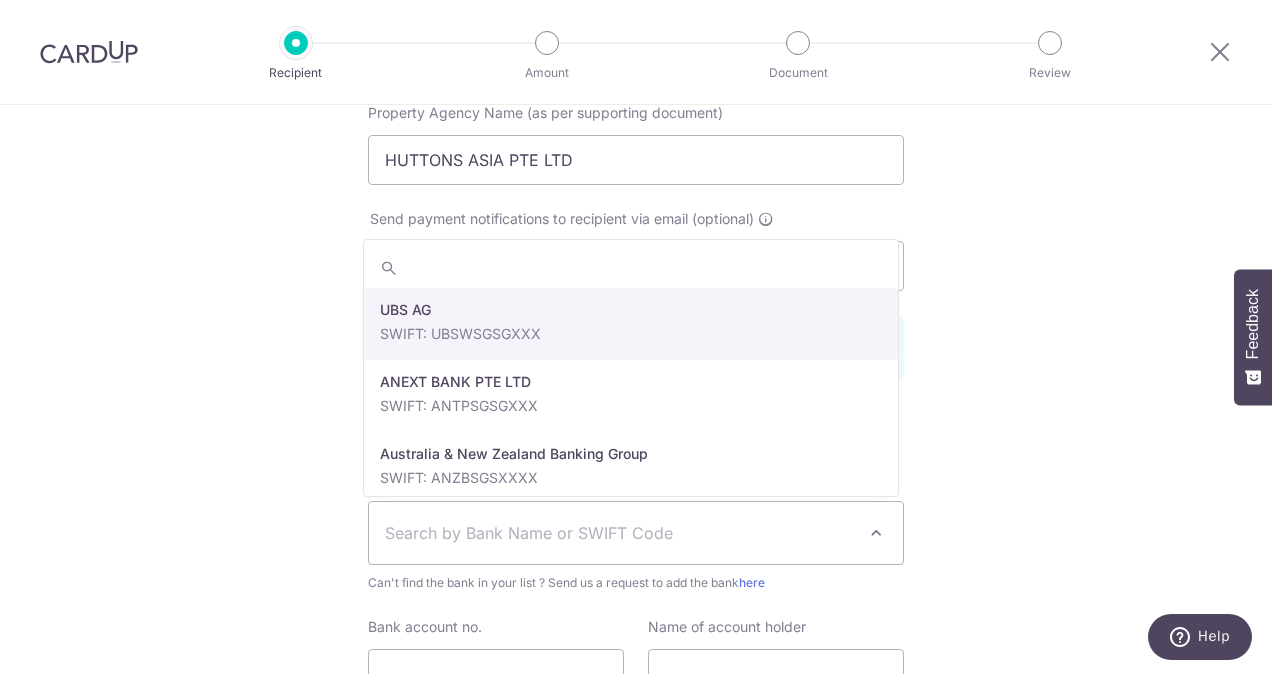 click on "Search by Bank Name or SWIFT Code" at bounding box center (620, 533) 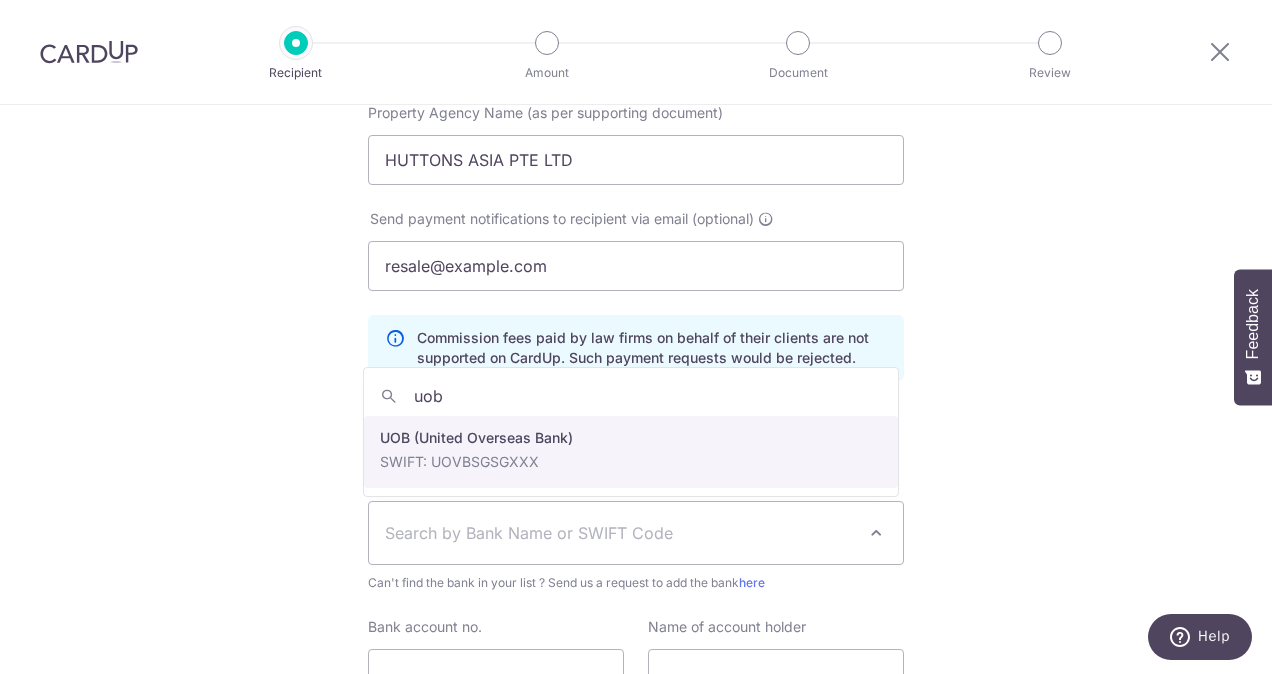 type on "uob" 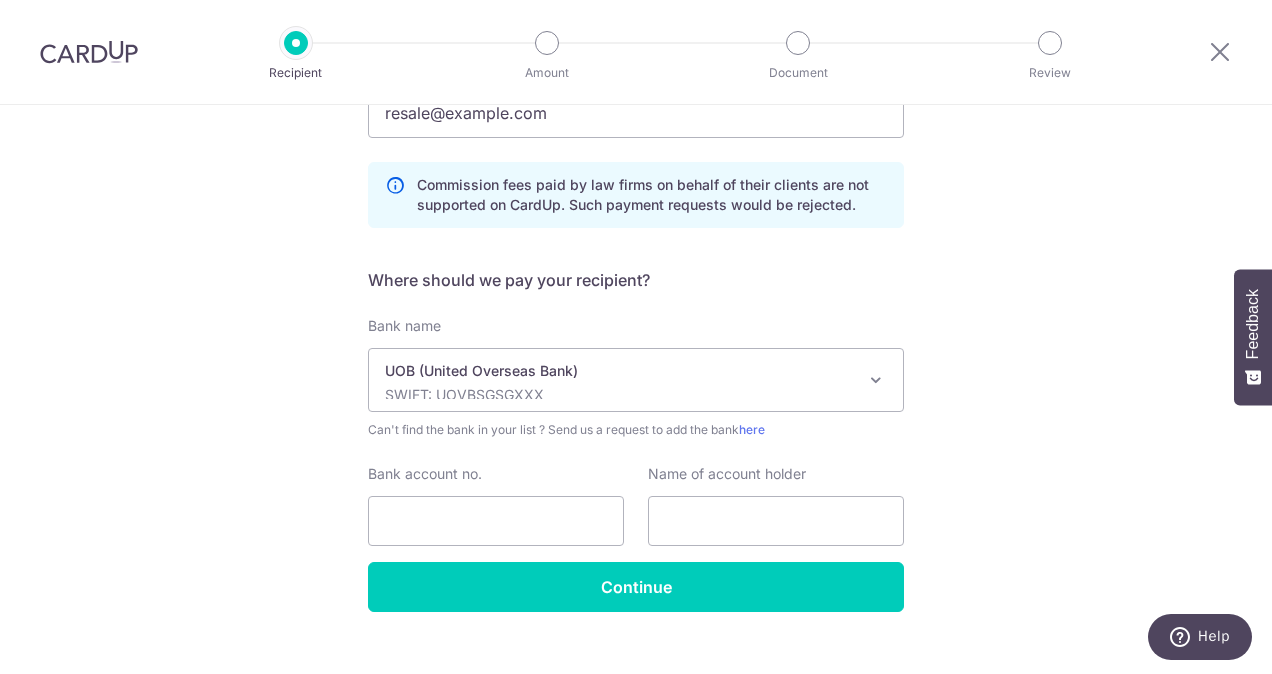 scroll, scrollTop: 506, scrollLeft: 0, axis: vertical 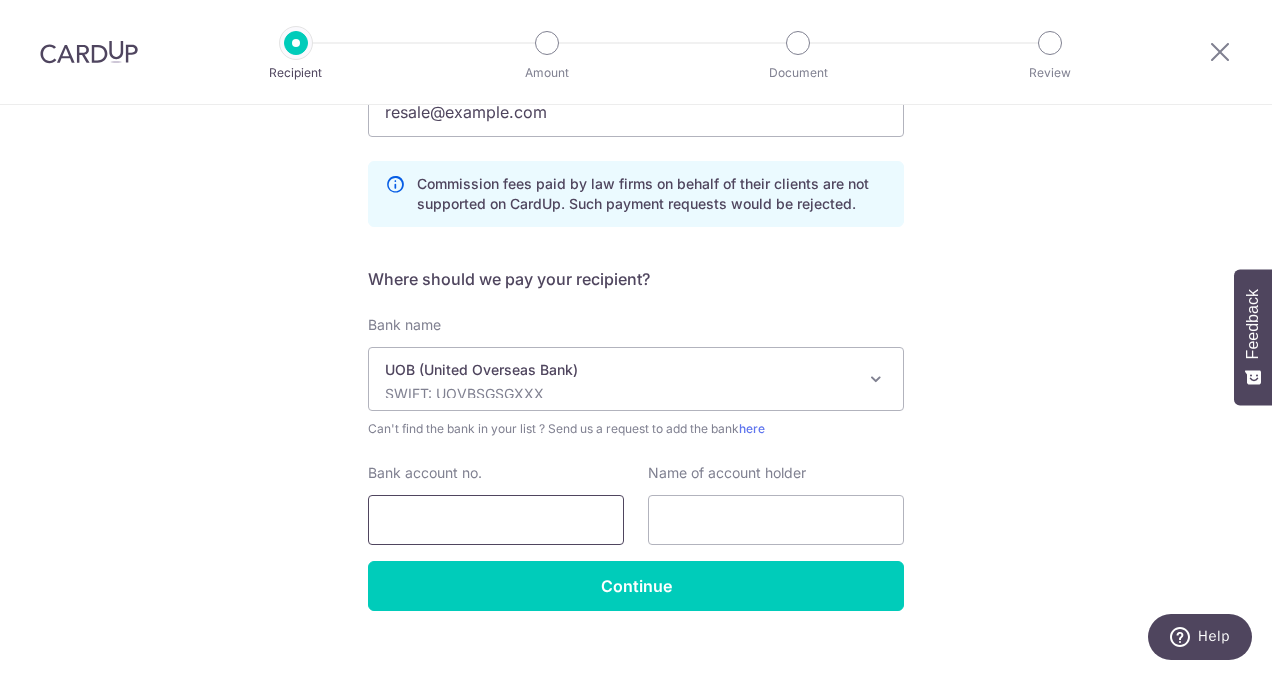 click on "Bank account no." at bounding box center [496, 520] 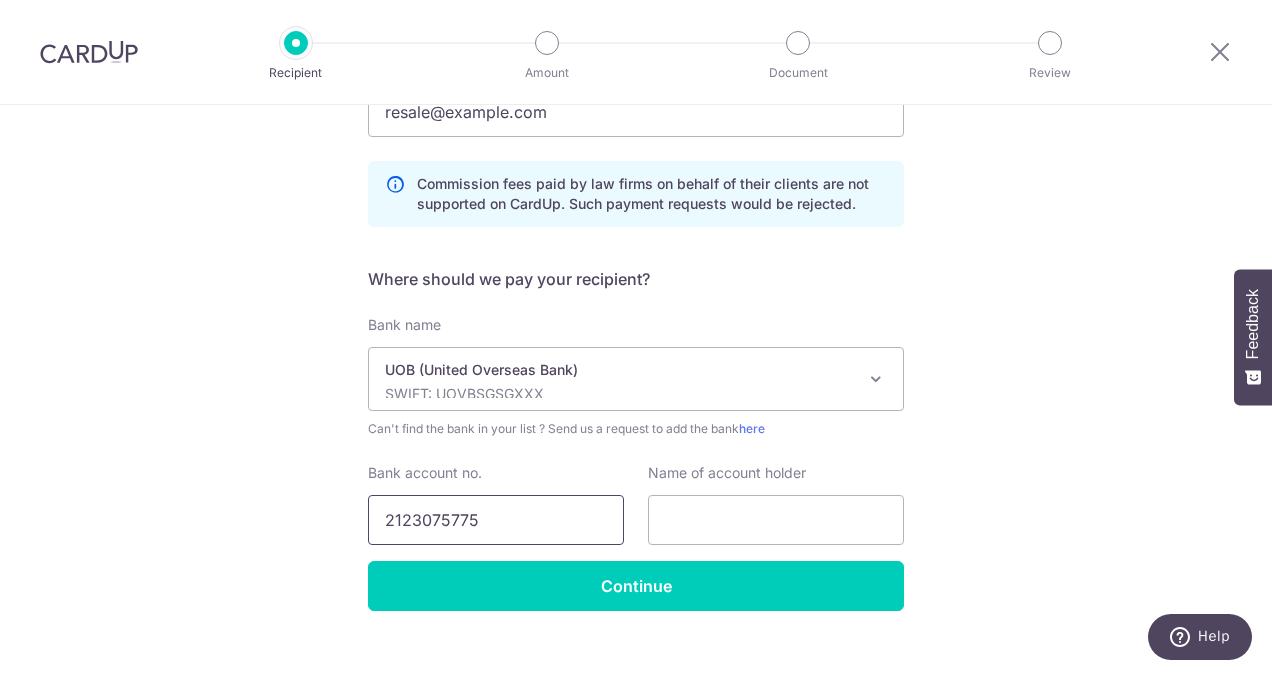 type on "2123075775" 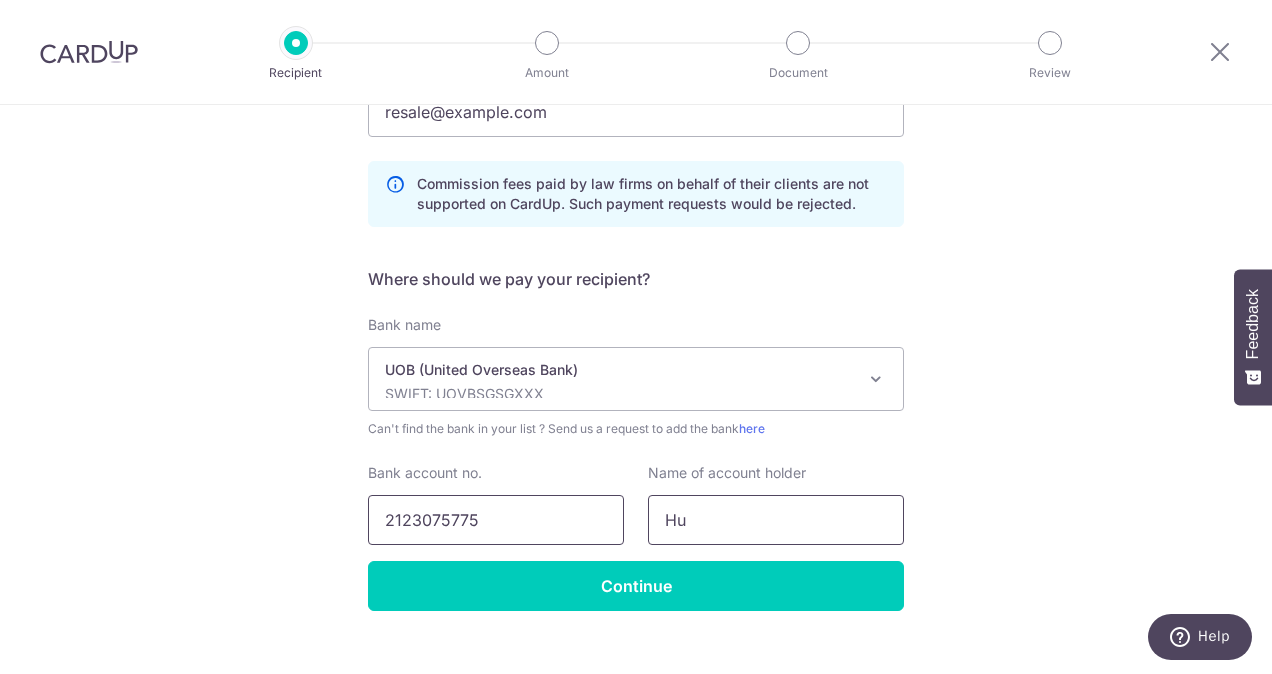 type on "Huttons Asia Pte Ltd" 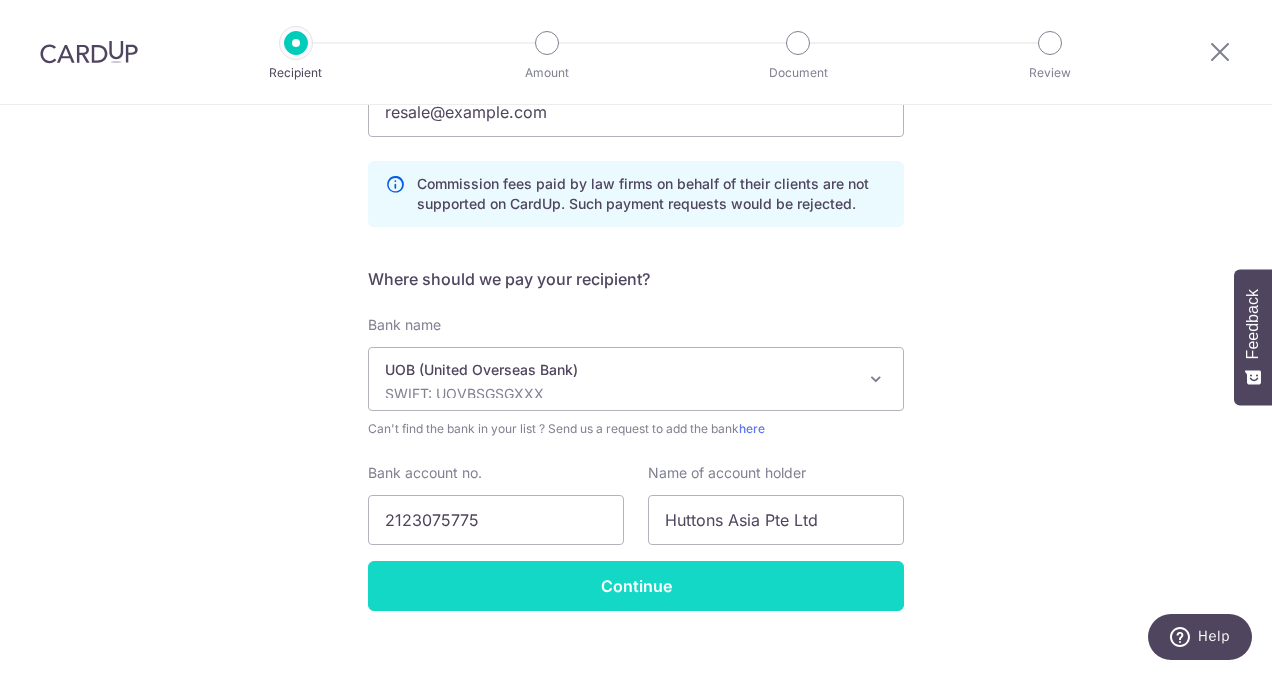 click on "Continue" at bounding box center [636, 586] 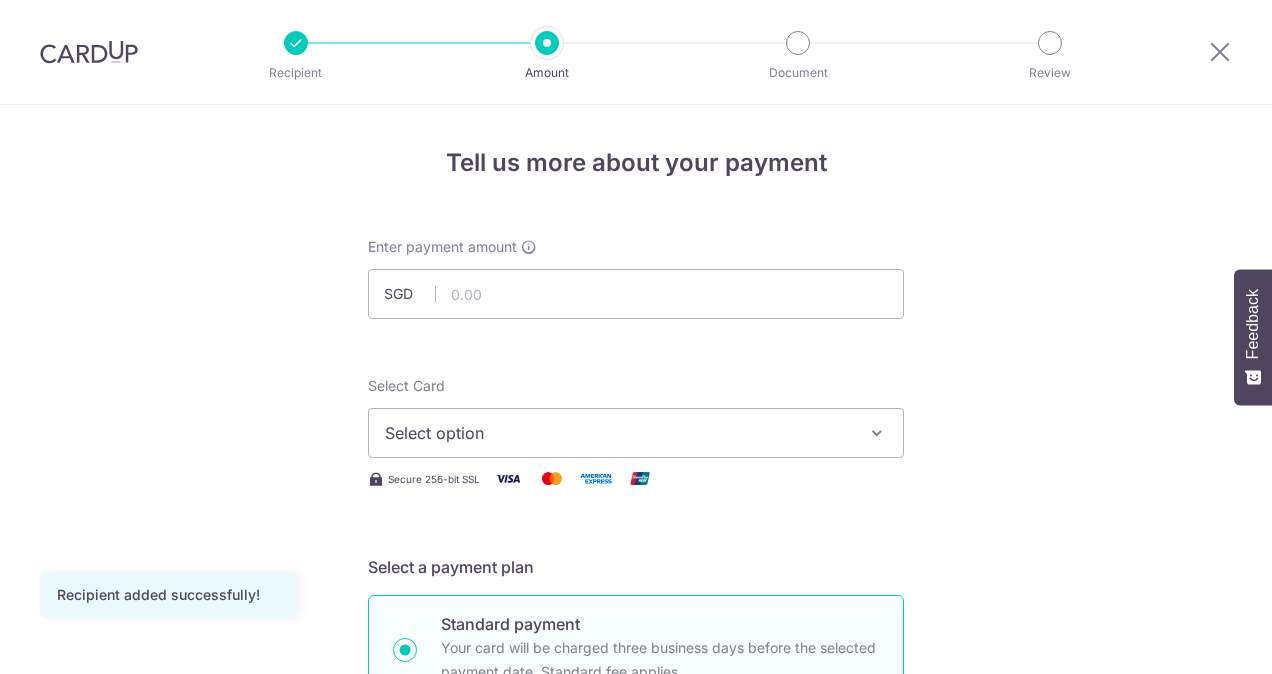 scroll, scrollTop: 0, scrollLeft: 0, axis: both 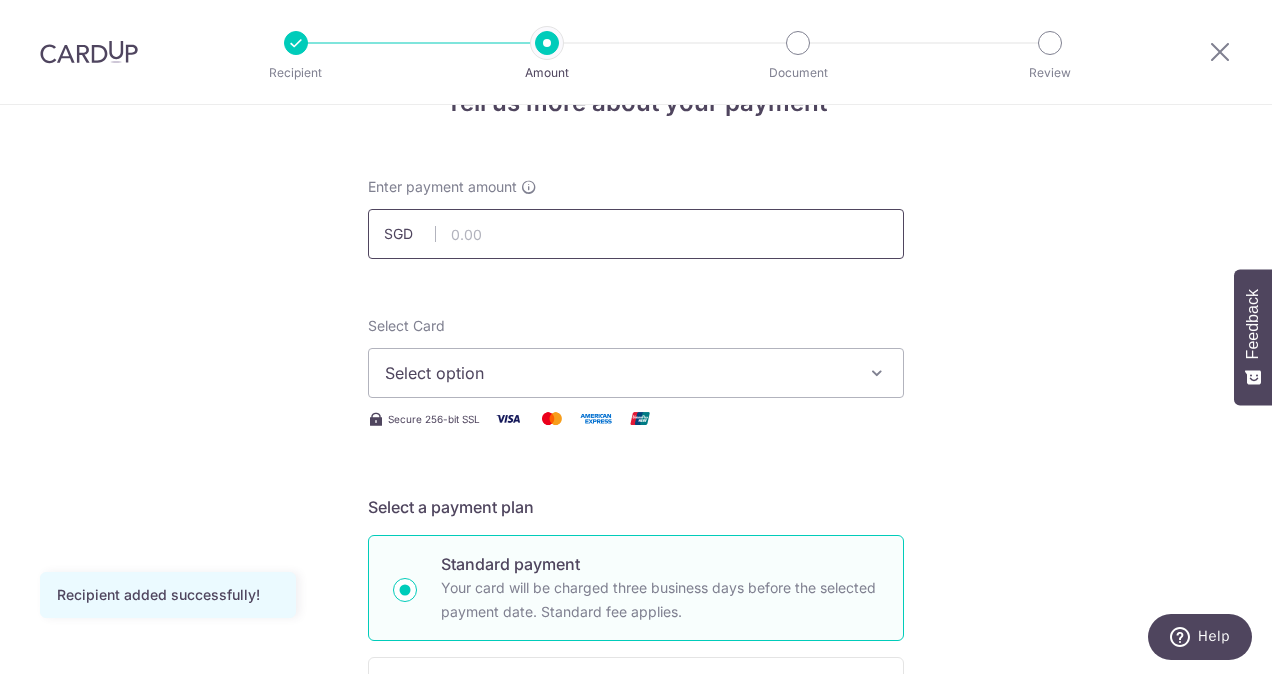 click at bounding box center (636, 234) 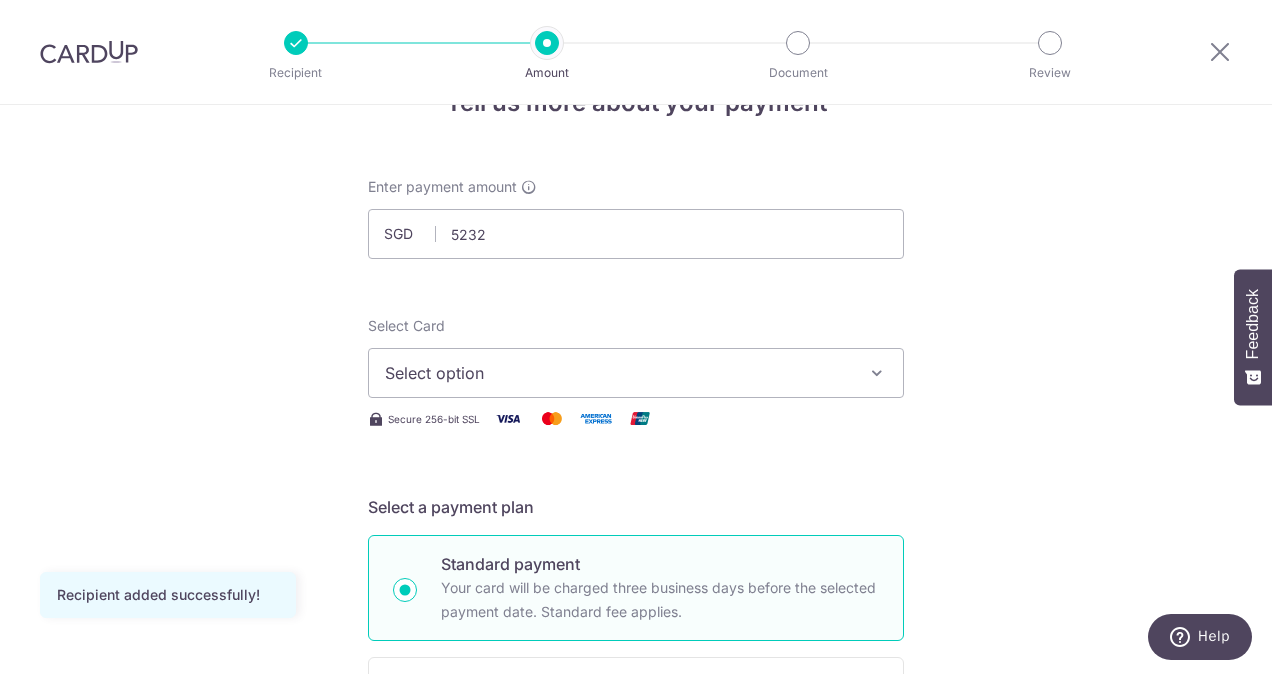 type on "5,232.00" 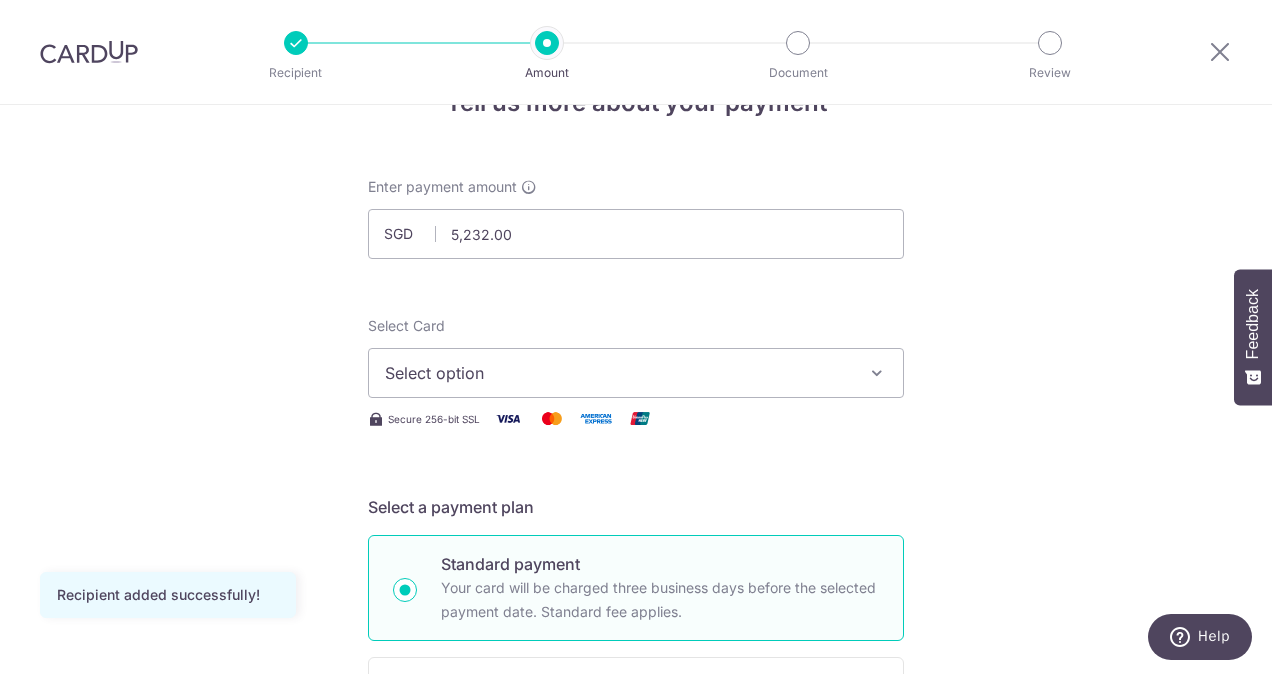 click on "Enter payment amount
SGD
5,232.00
5232.00
Recipient added successfully!
Select Card
Select option
Add credit card
Your Cards
**** 9054
**** 5462
Secure 256-bit SSL
Text
New card details
Card" at bounding box center [636, 968] 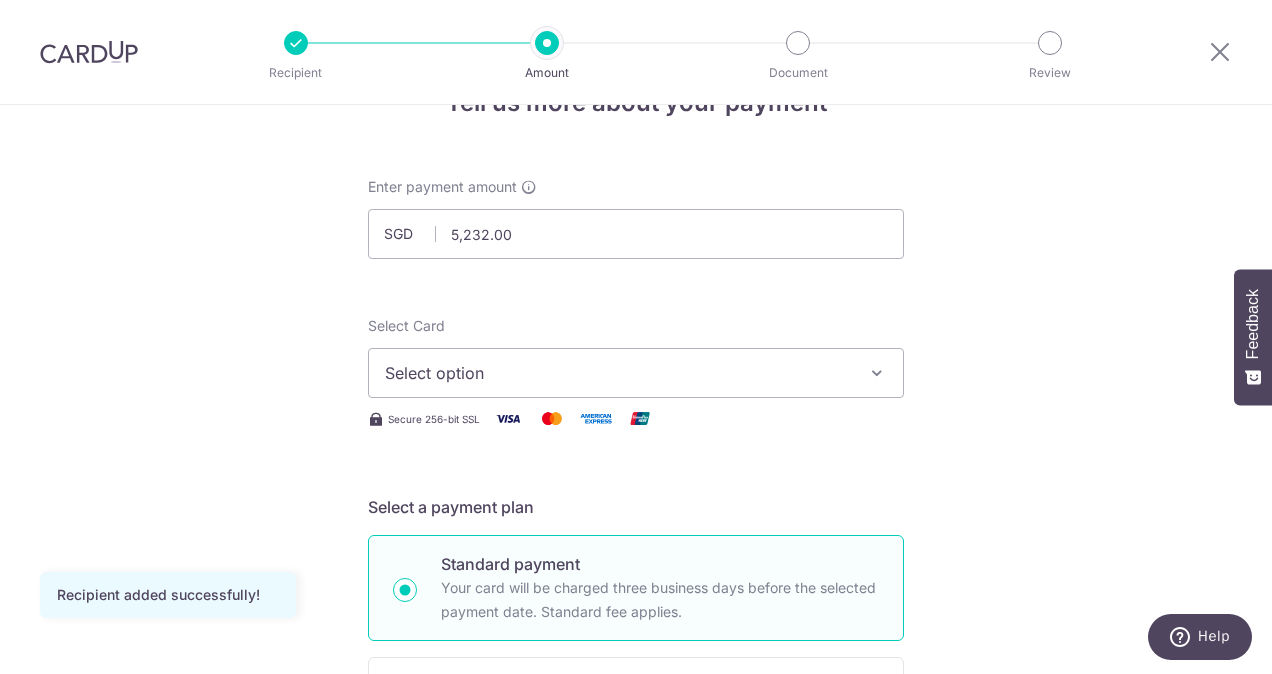 click on "Select option" at bounding box center [618, 373] 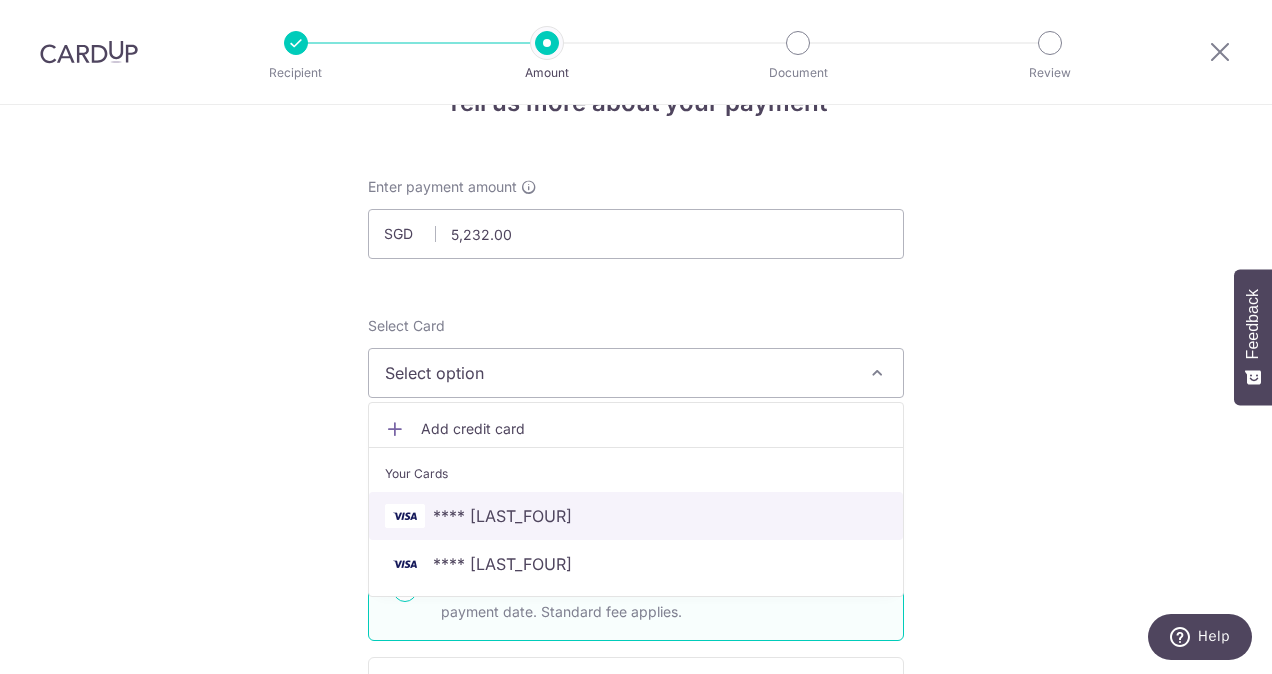 click on "**** 9054" at bounding box center [636, 516] 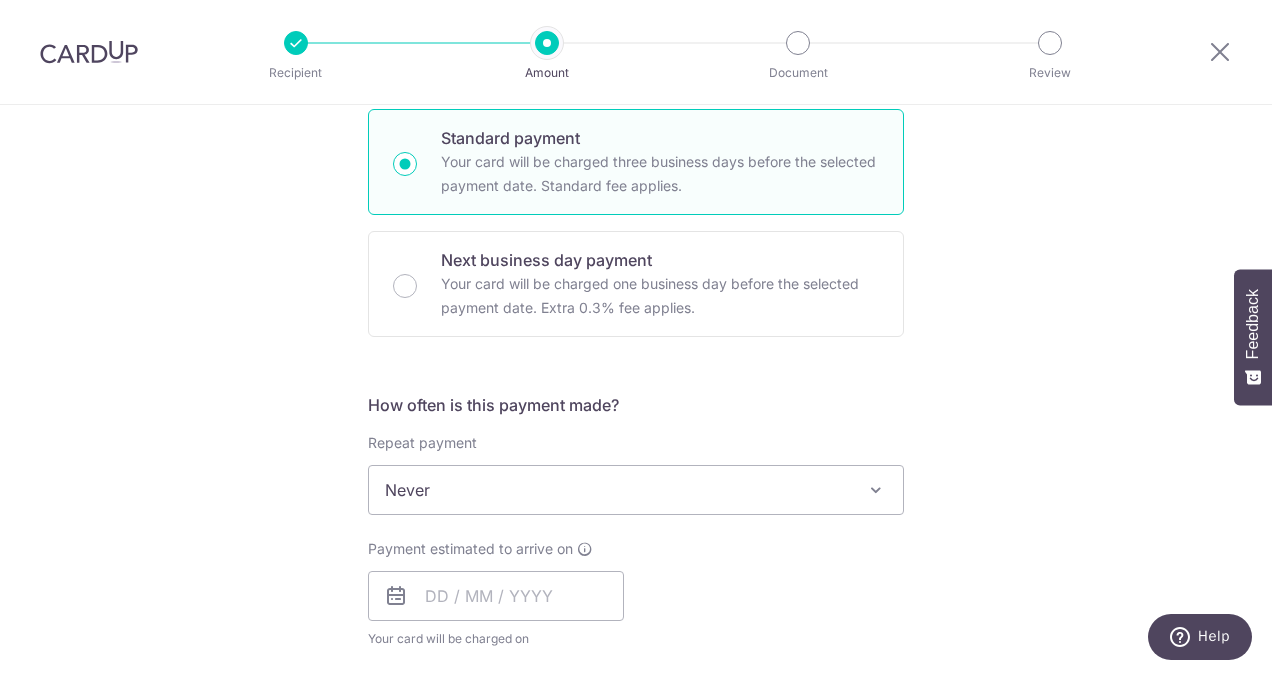 scroll, scrollTop: 526, scrollLeft: 0, axis: vertical 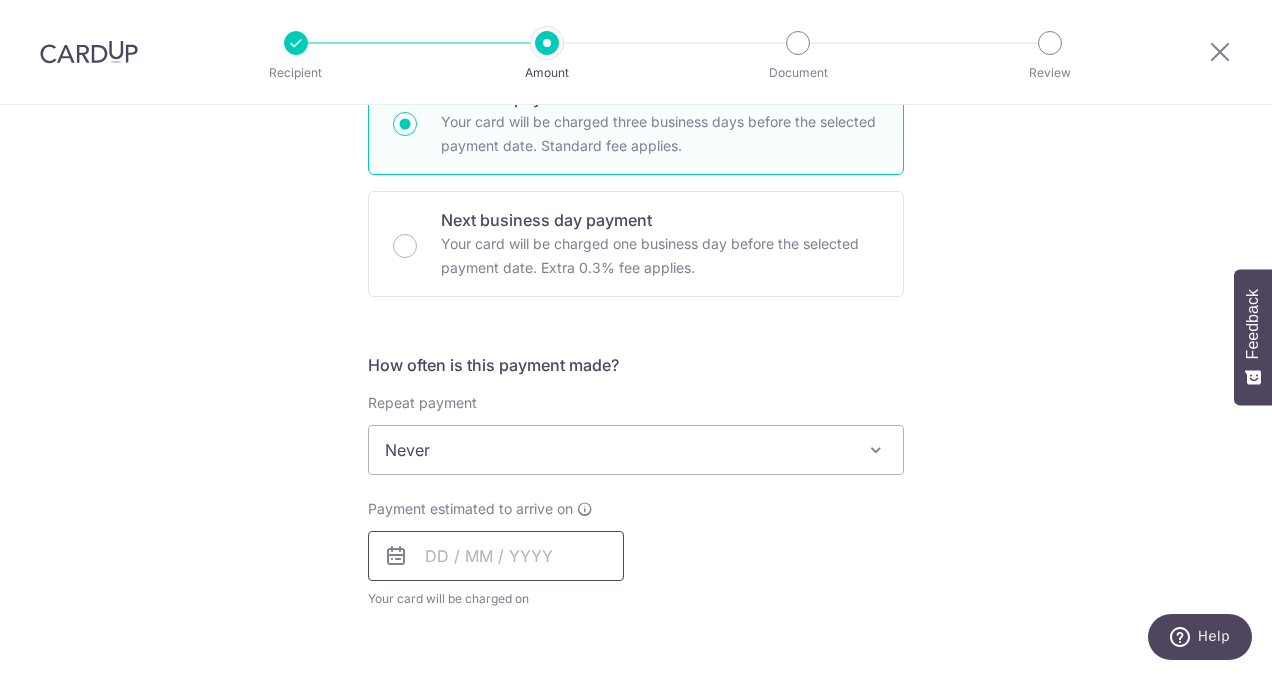 click at bounding box center (496, 556) 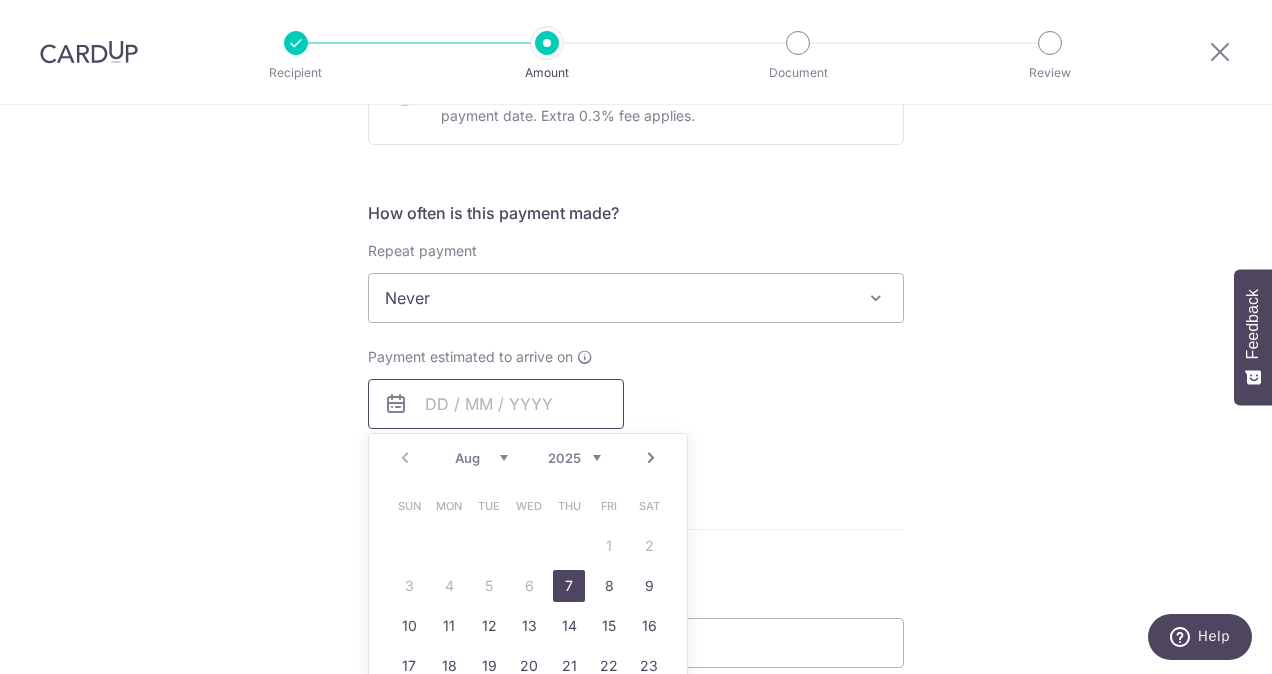 scroll, scrollTop: 824, scrollLeft: 0, axis: vertical 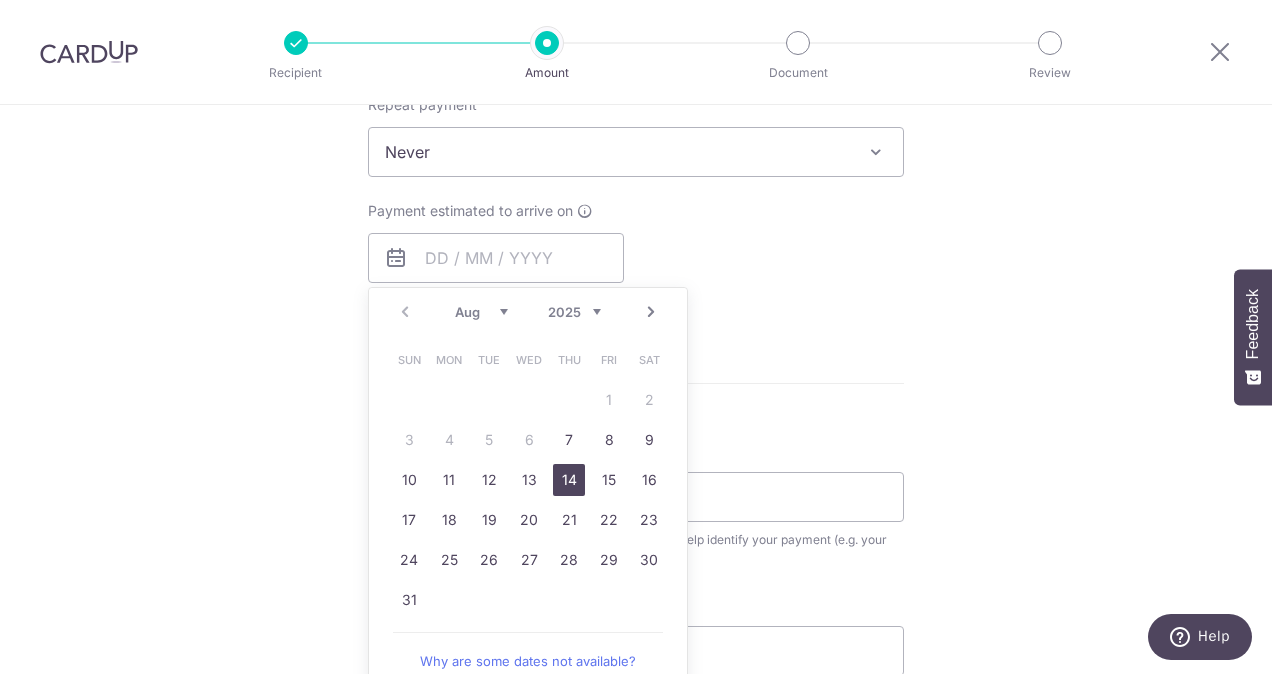 click on "14" at bounding box center [569, 480] 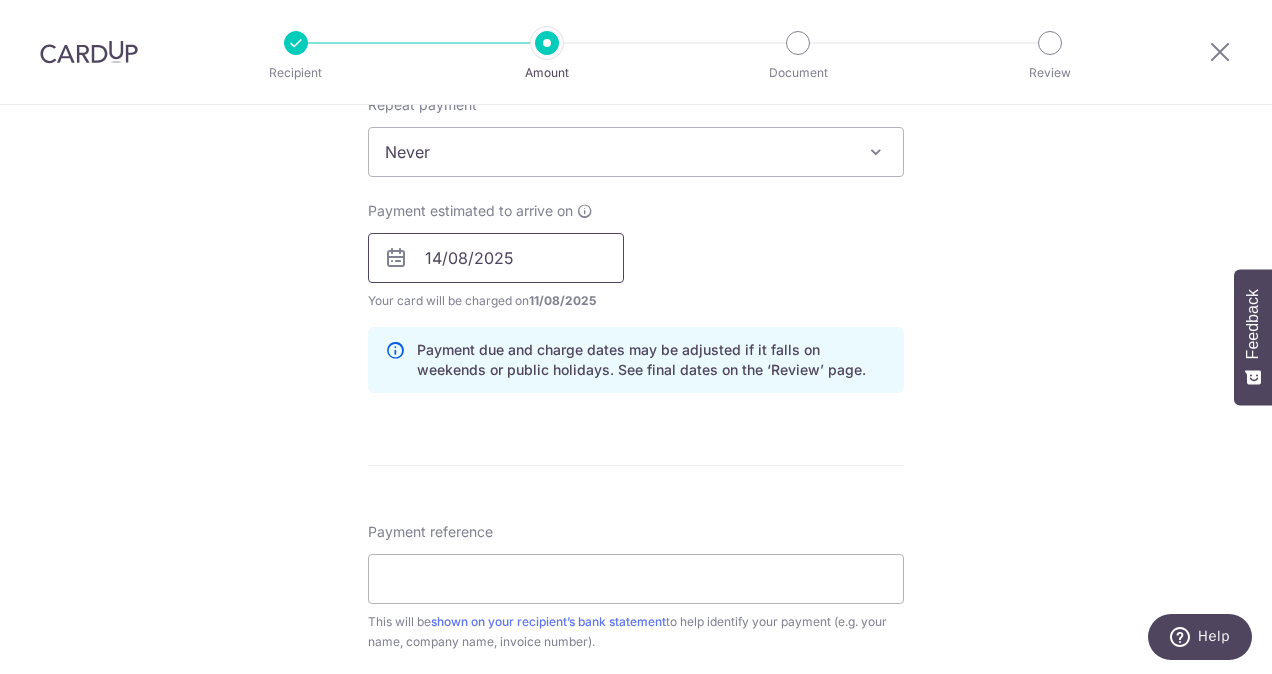 scroll, scrollTop: 853, scrollLeft: 0, axis: vertical 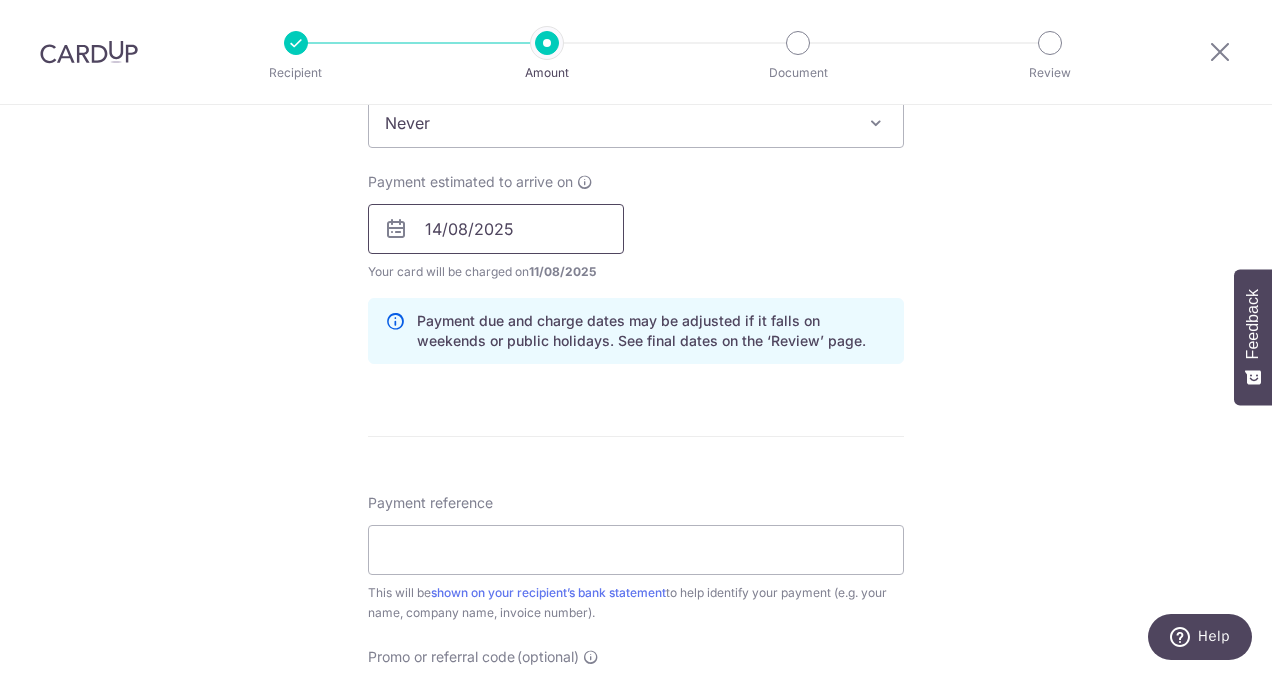click on "14/08/2025" at bounding box center [496, 229] 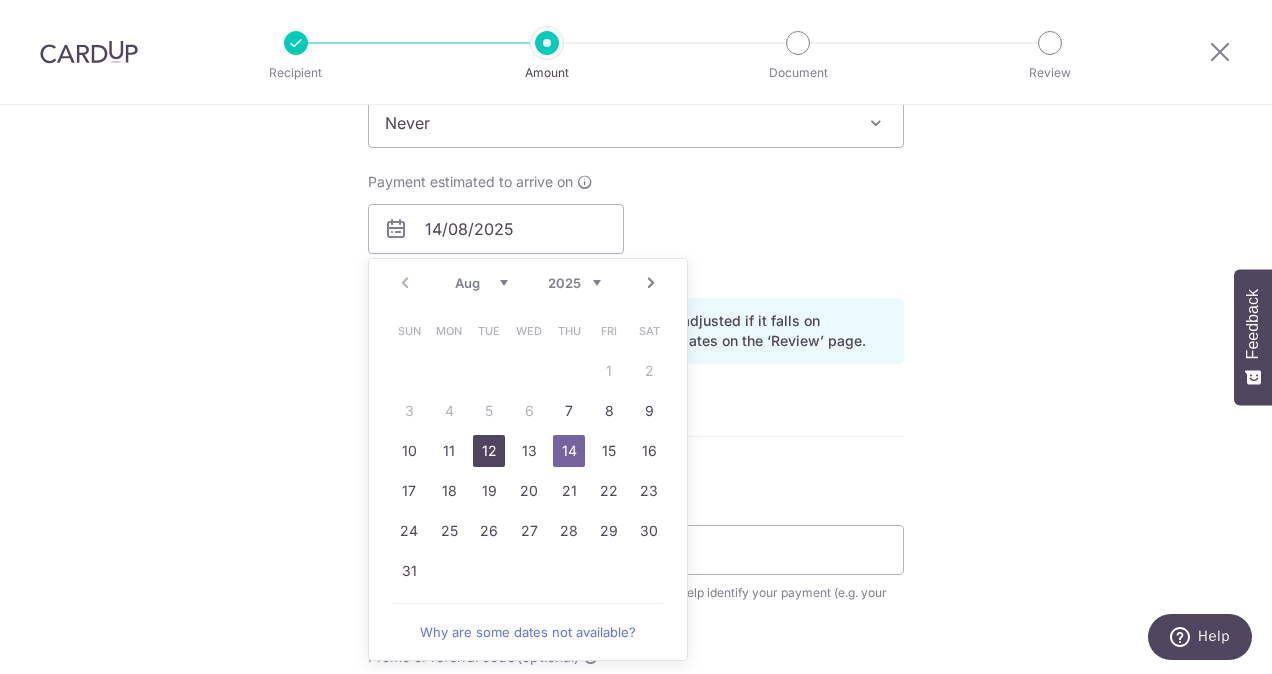 click on "12" at bounding box center [489, 451] 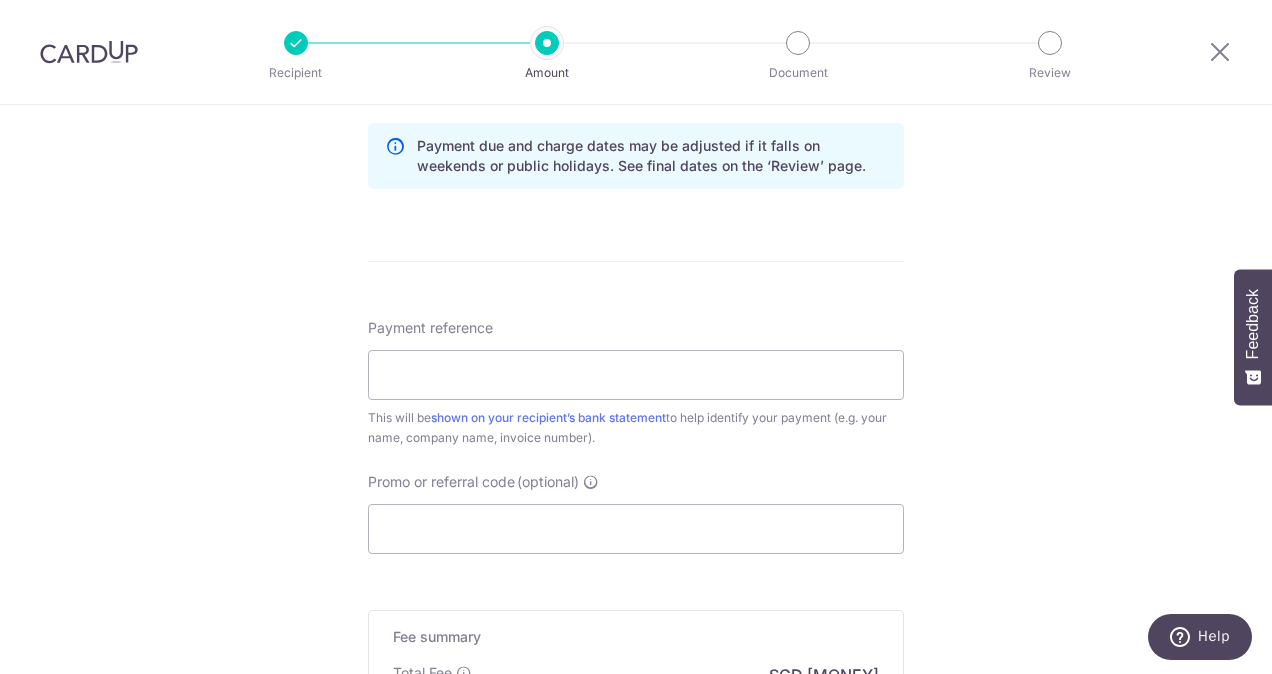 scroll, scrollTop: 1029, scrollLeft: 0, axis: vertical 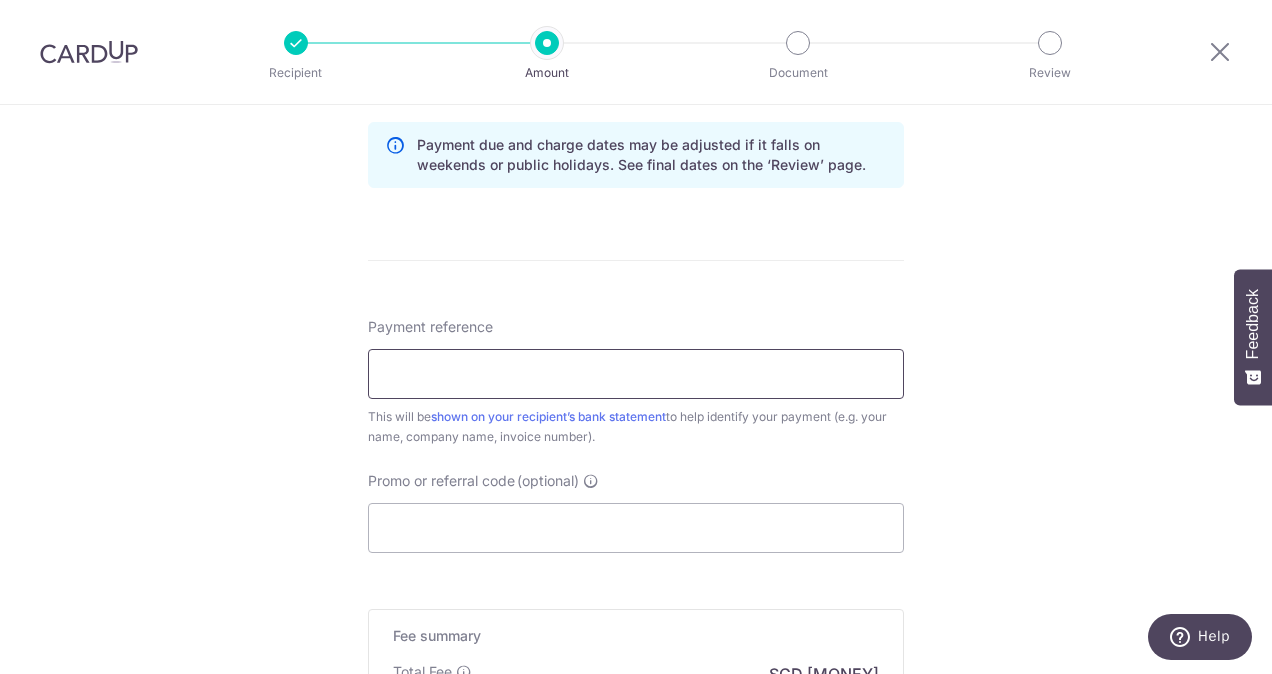 click on "Payment reference" at bounding box center [636, 374] 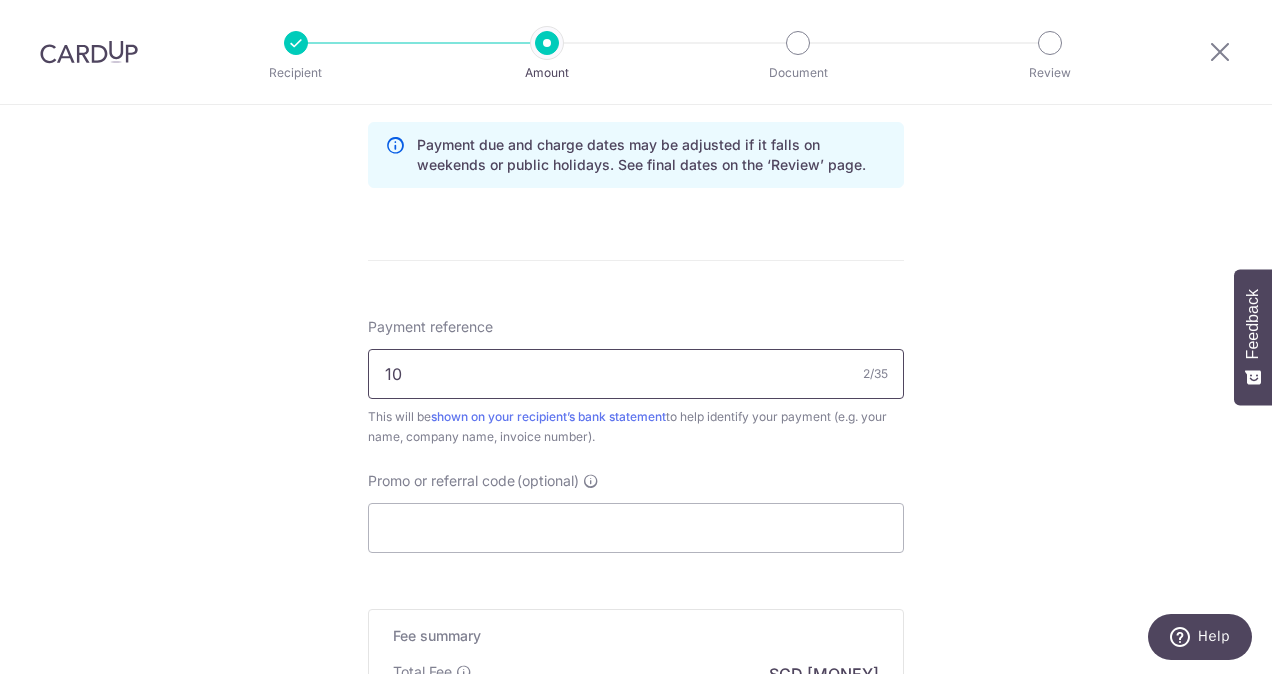 type on "1" 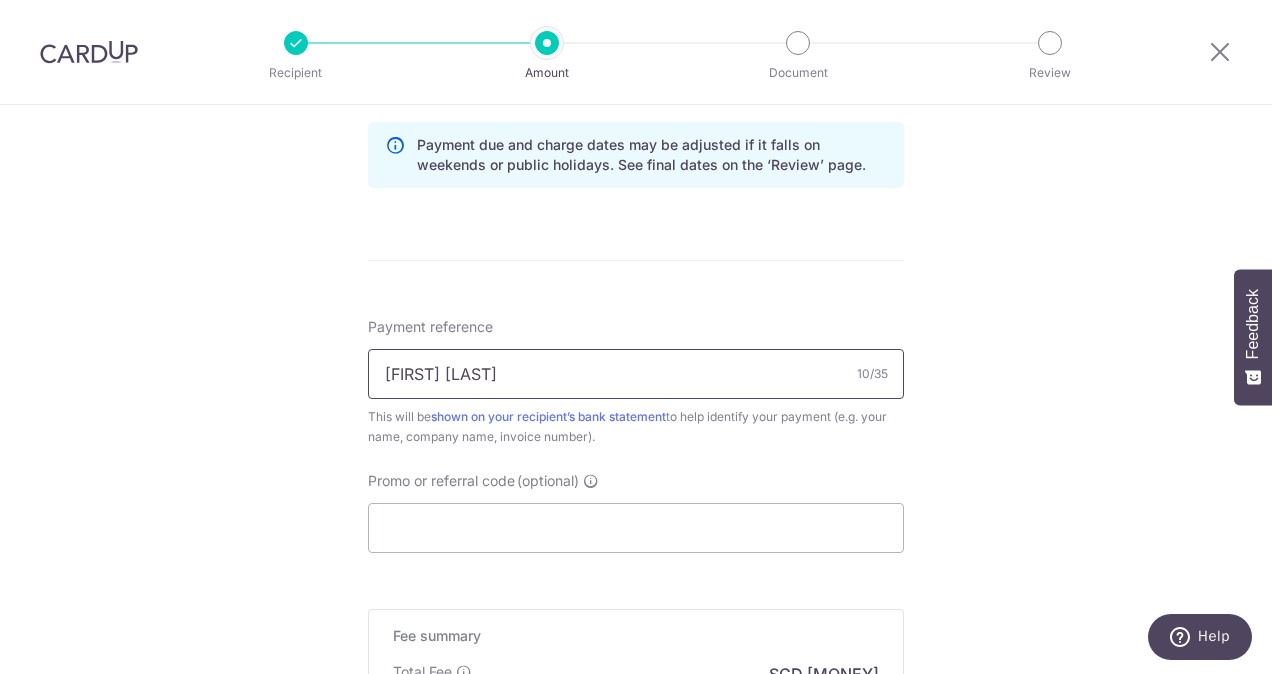 type on "Norman Tan" 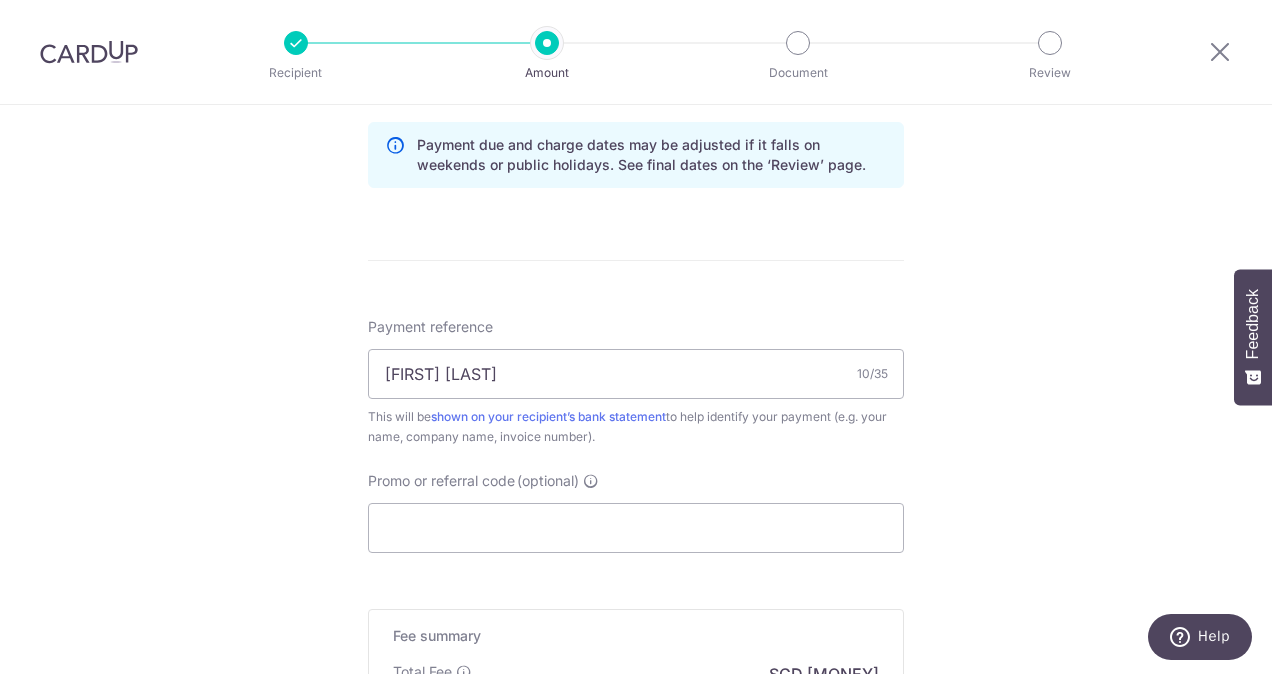 click on "Enter payment amount
SGD
5,232.00
5232.00
Recipient added successfully!
Select Card
**** 9054
Add credit card
Your Cards
**** 9054
**** 5462
Secure 256-bit SSL
Text
New card details
Card
Secure 256-bit SSL" at bounding box center [636, 40] 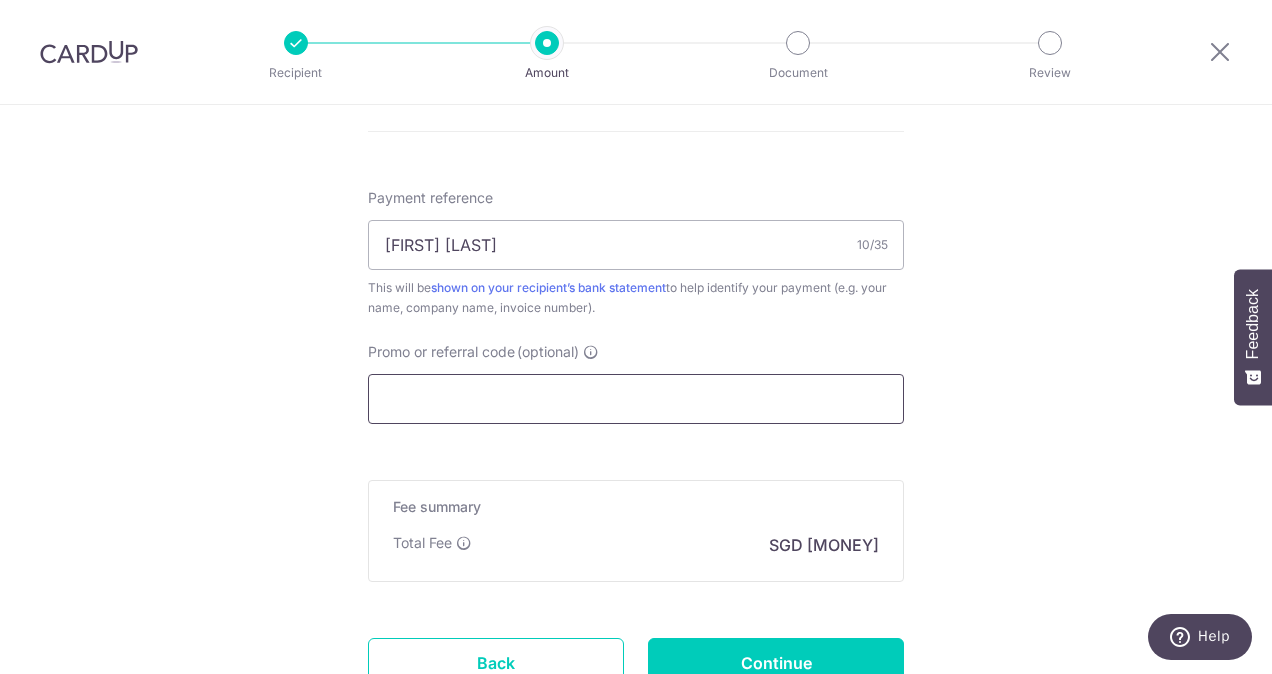 scroll, scrollTop: 1290, scrollLeft: 0, axis: vertical 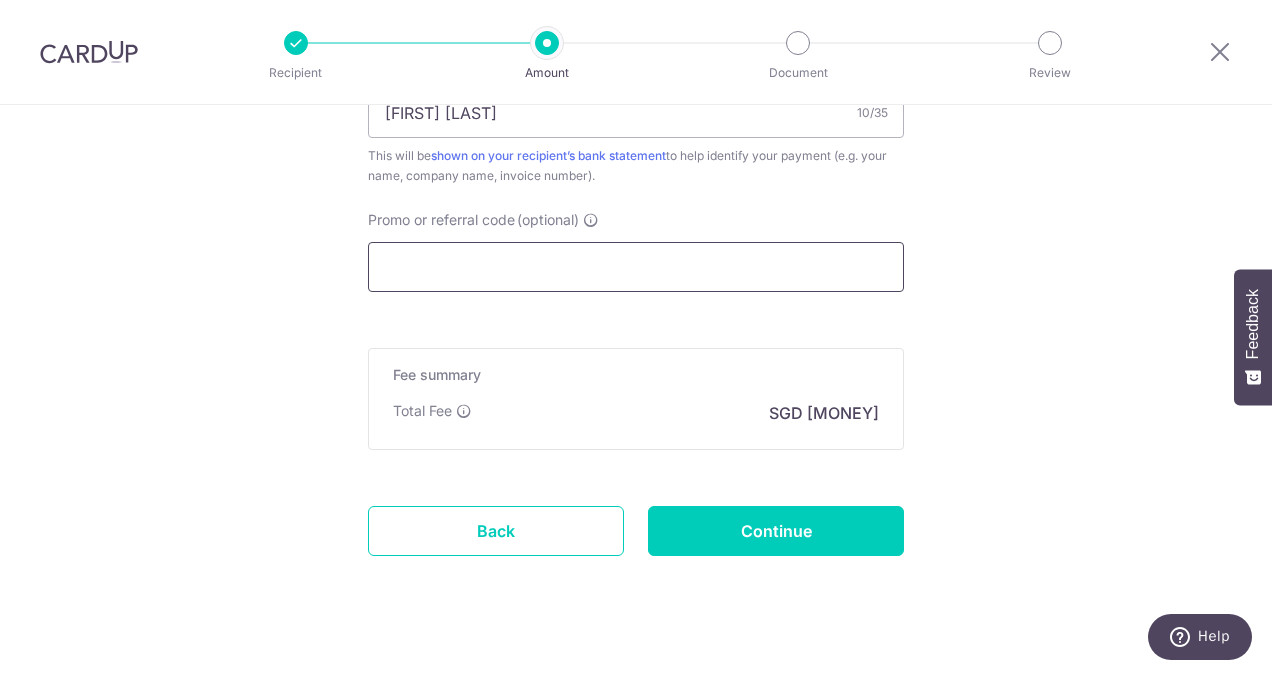 click on "Promo or referral code
(optional)" at bounding box center (636, 267) 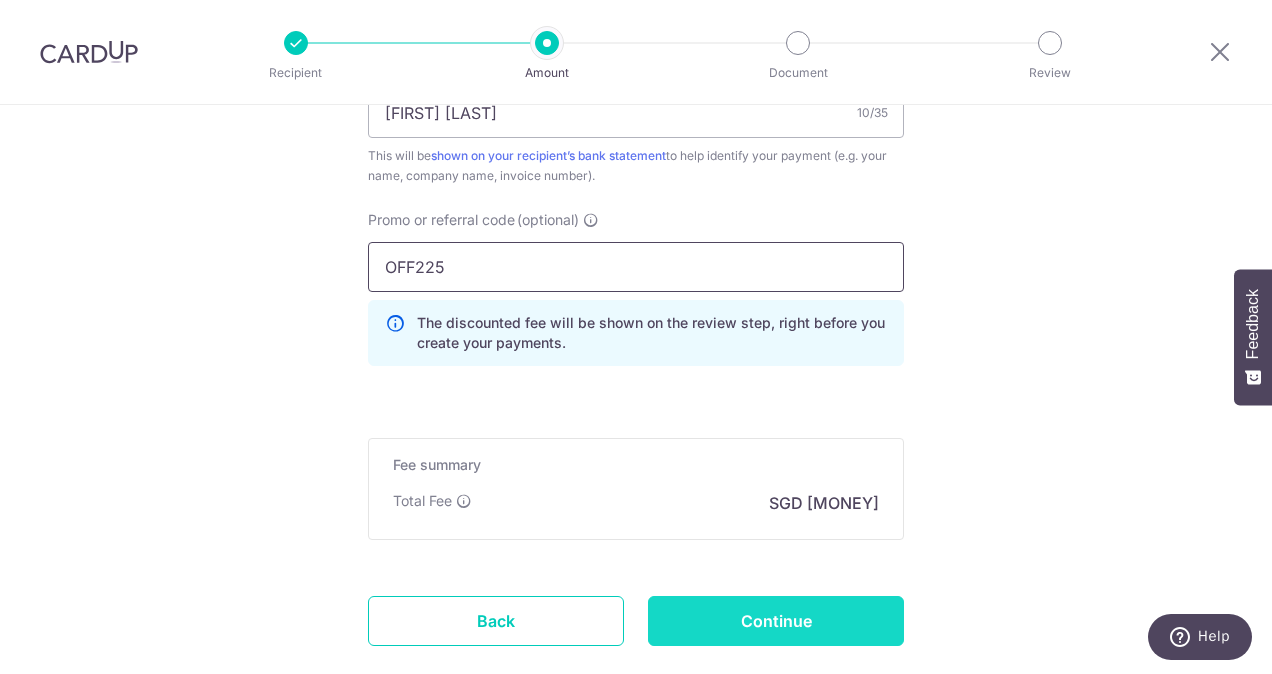 type on "OFF225" 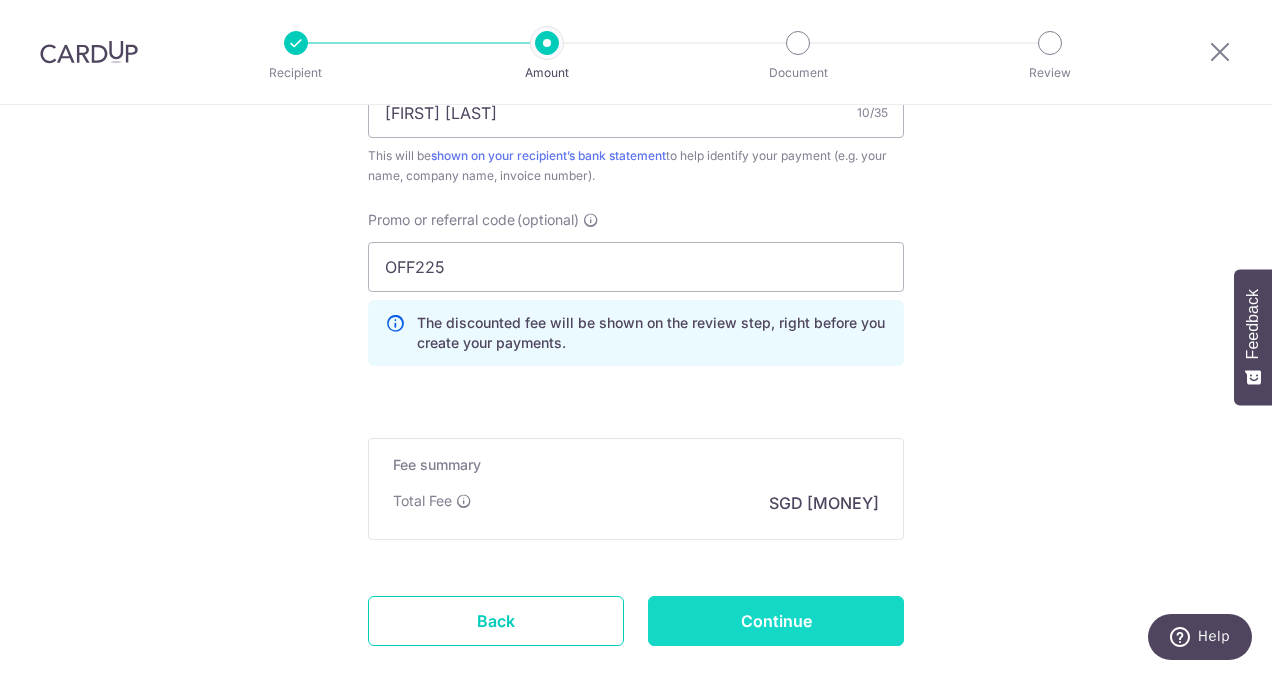 click on "Continue" at bounding box center (776, 621) 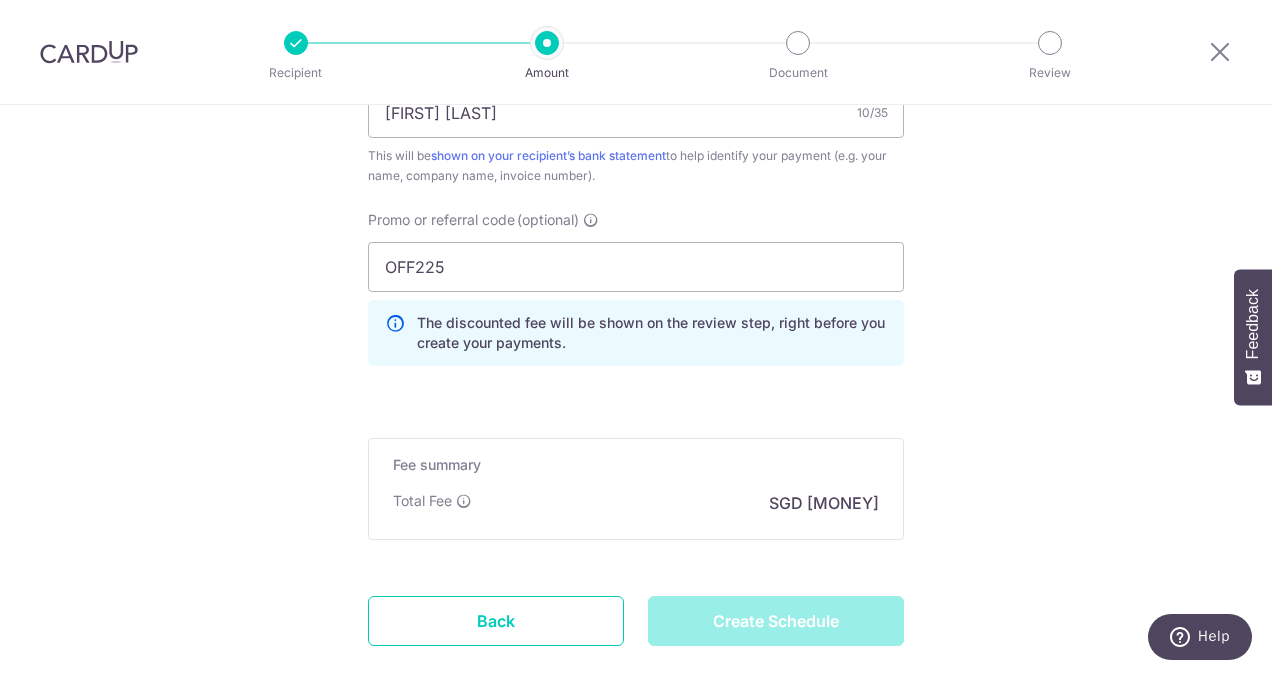 type on "Create Schedule" 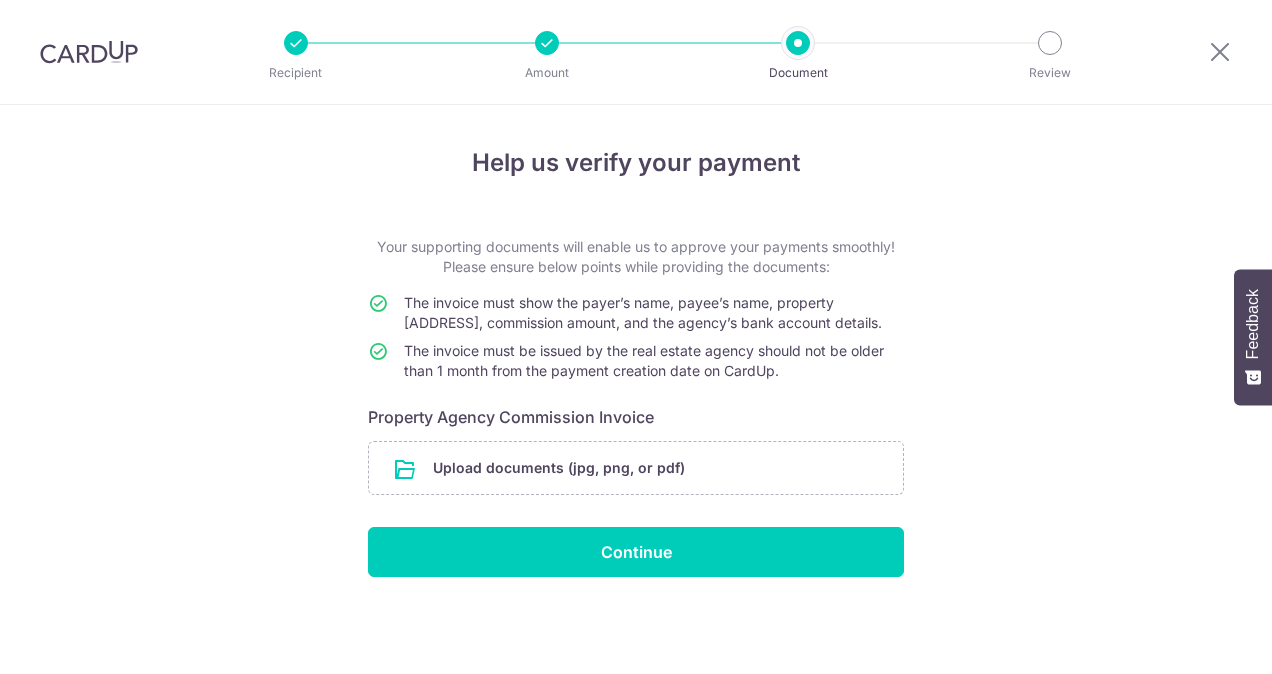 scroll, scrollTop: 0, scrollLeft: 0, axis: both 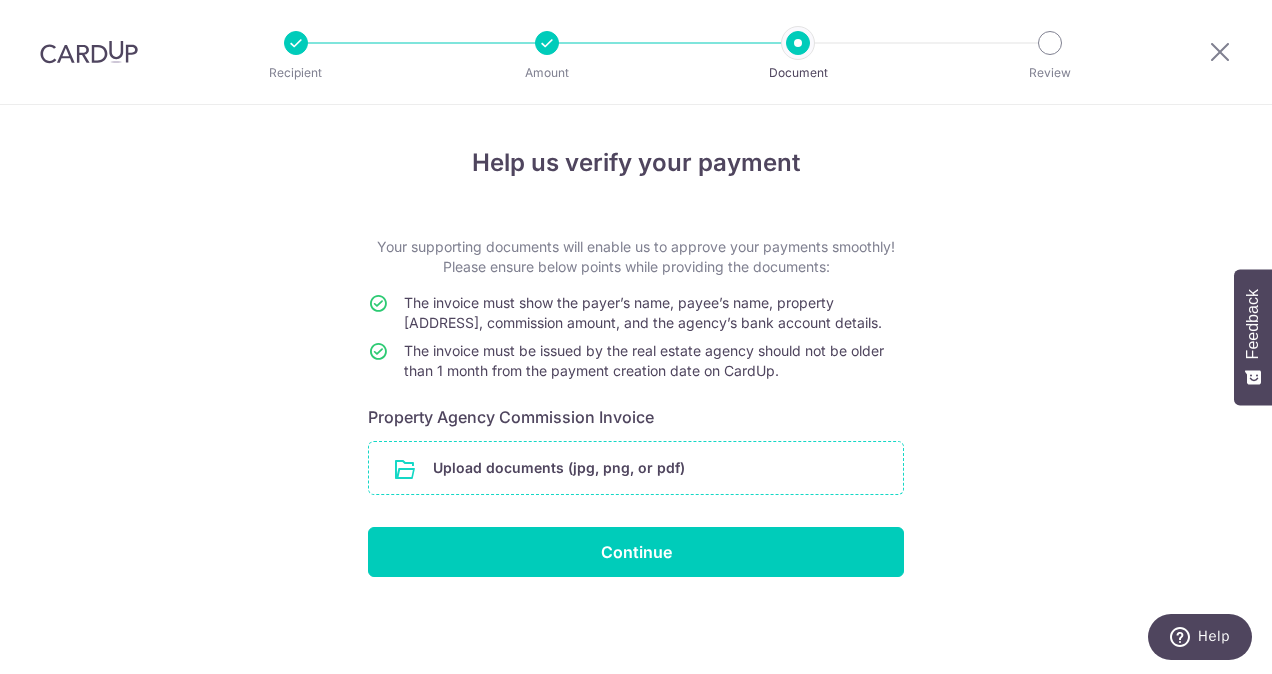 click at bounding box center (636, 468) 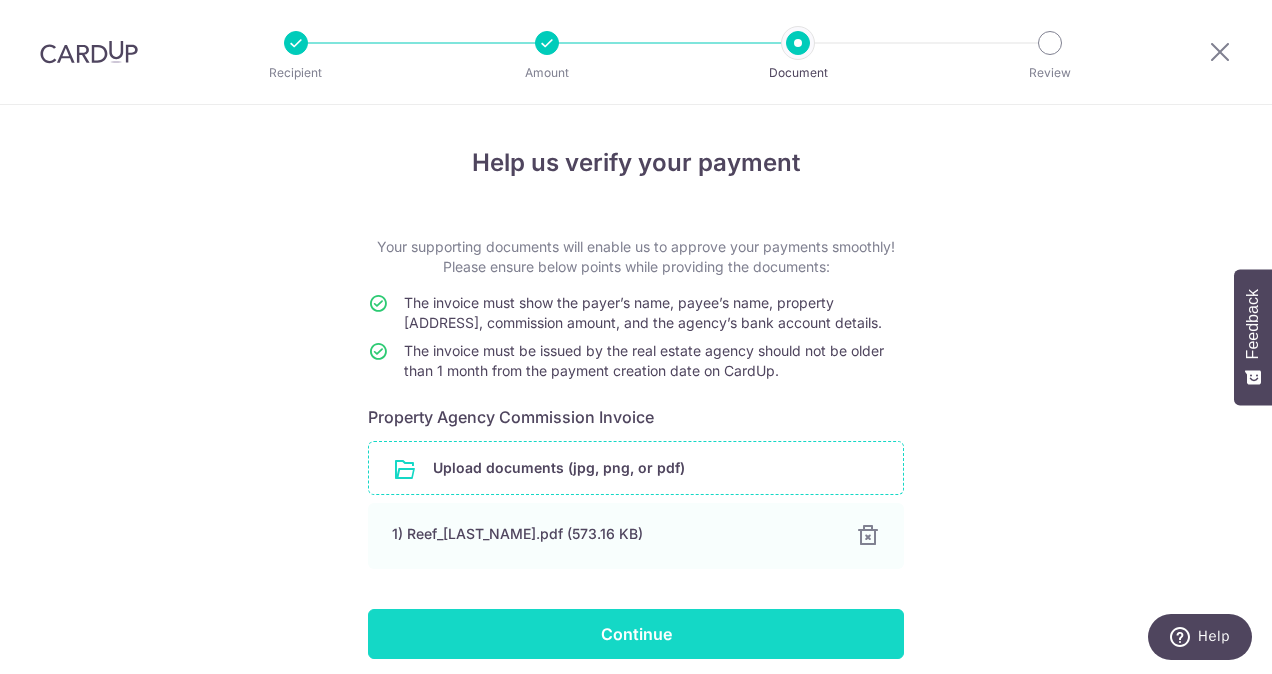click on "Continue" at bounding box center [636, 634] 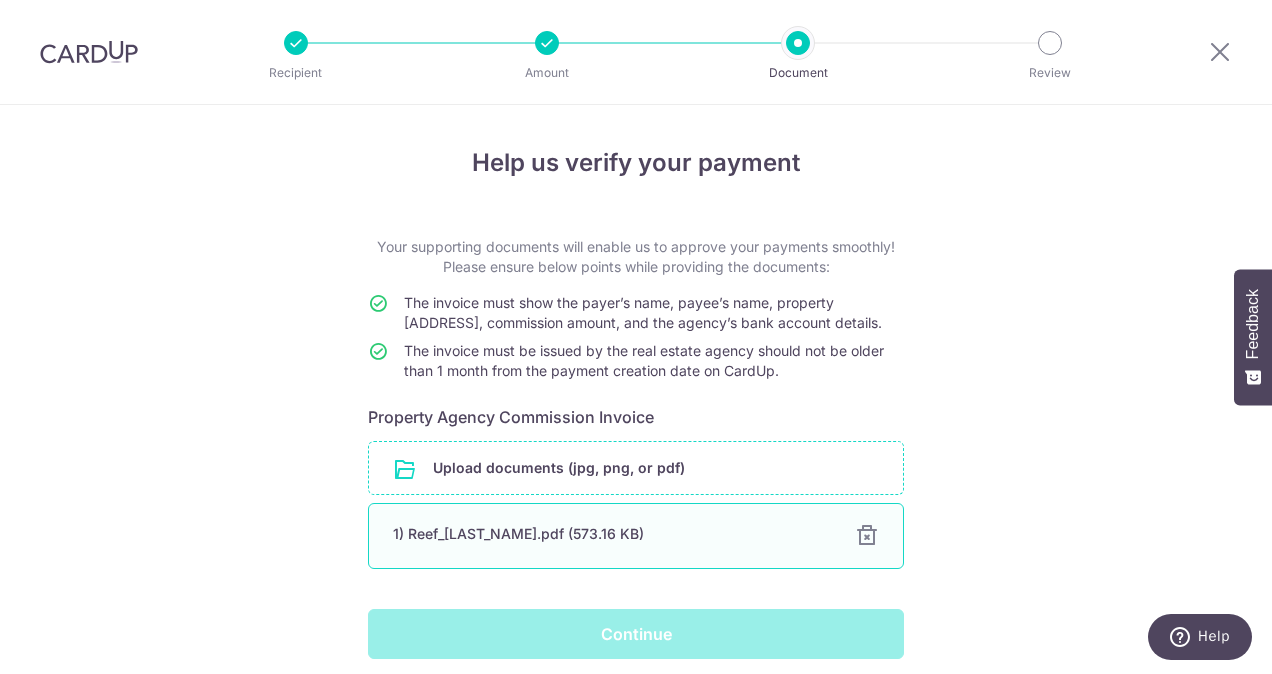 scroll, scrollTop: 77, scrollLeft: 0, axis: vertical 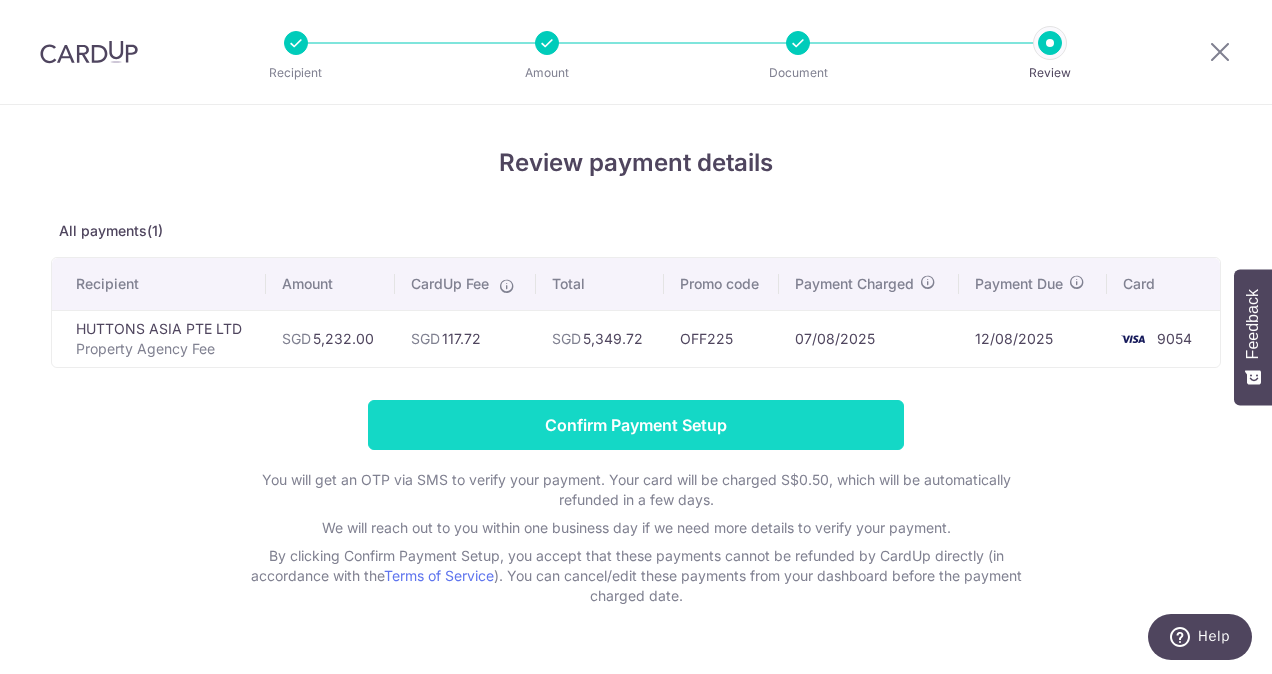 click on "Confirm Payment Setup" at bounding box center [636, 425] 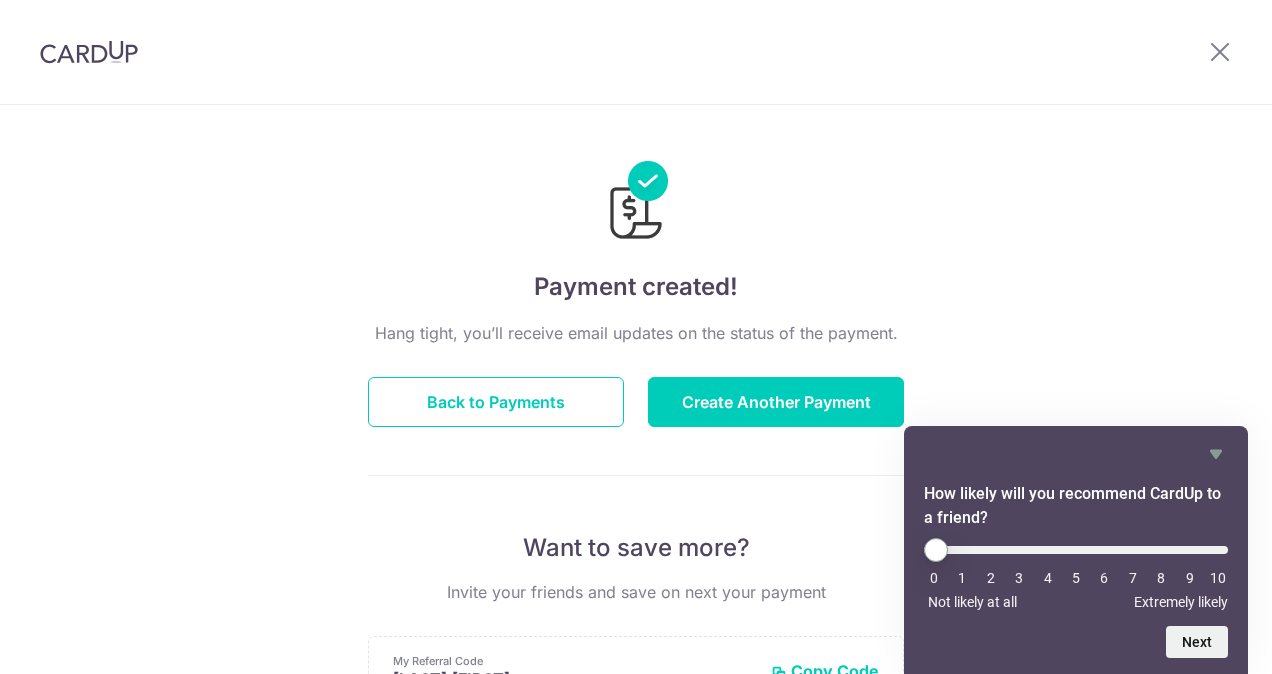 scroll, scrollTop: 0, scrollLeft: 0, axis: both 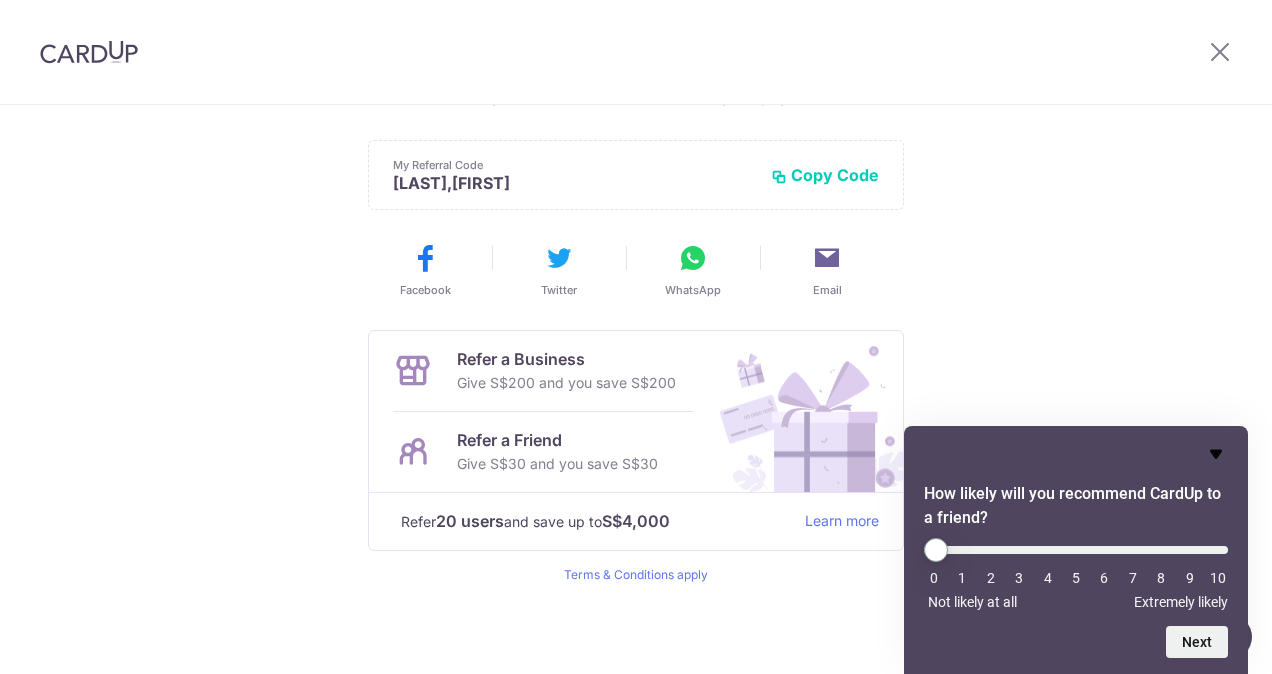 click 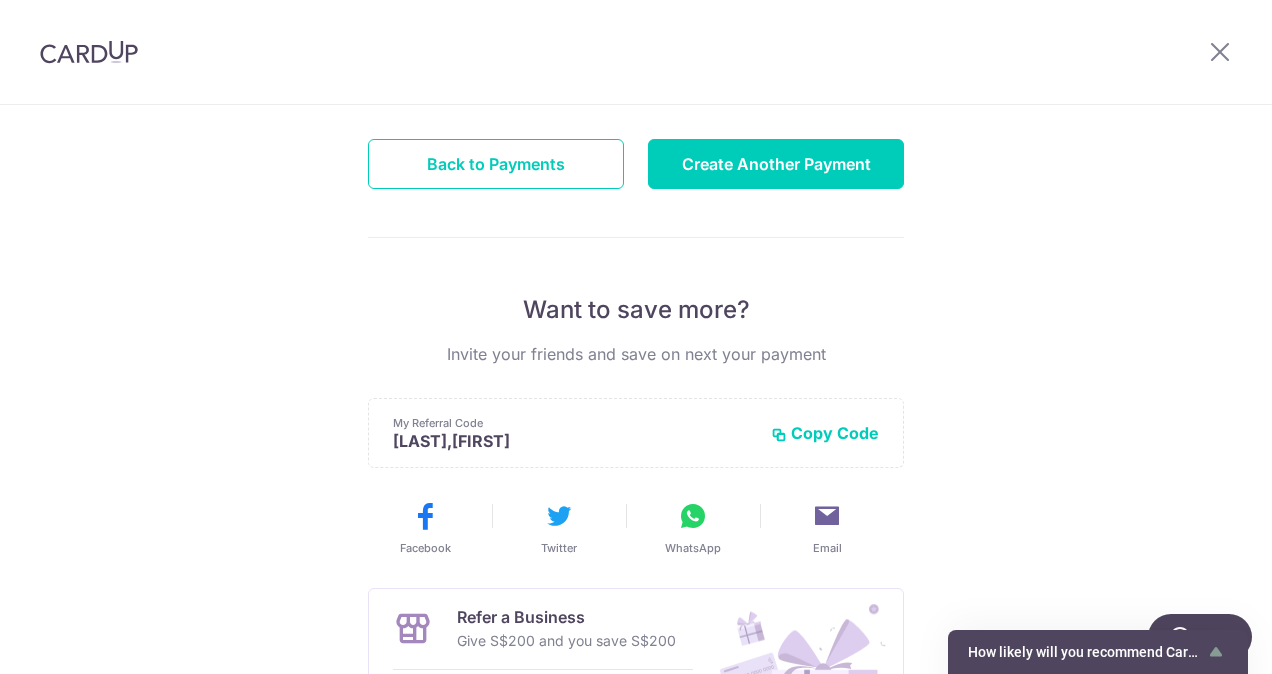 scroll, scrollTop: 196, scrollLeft: 0, axis: vertical 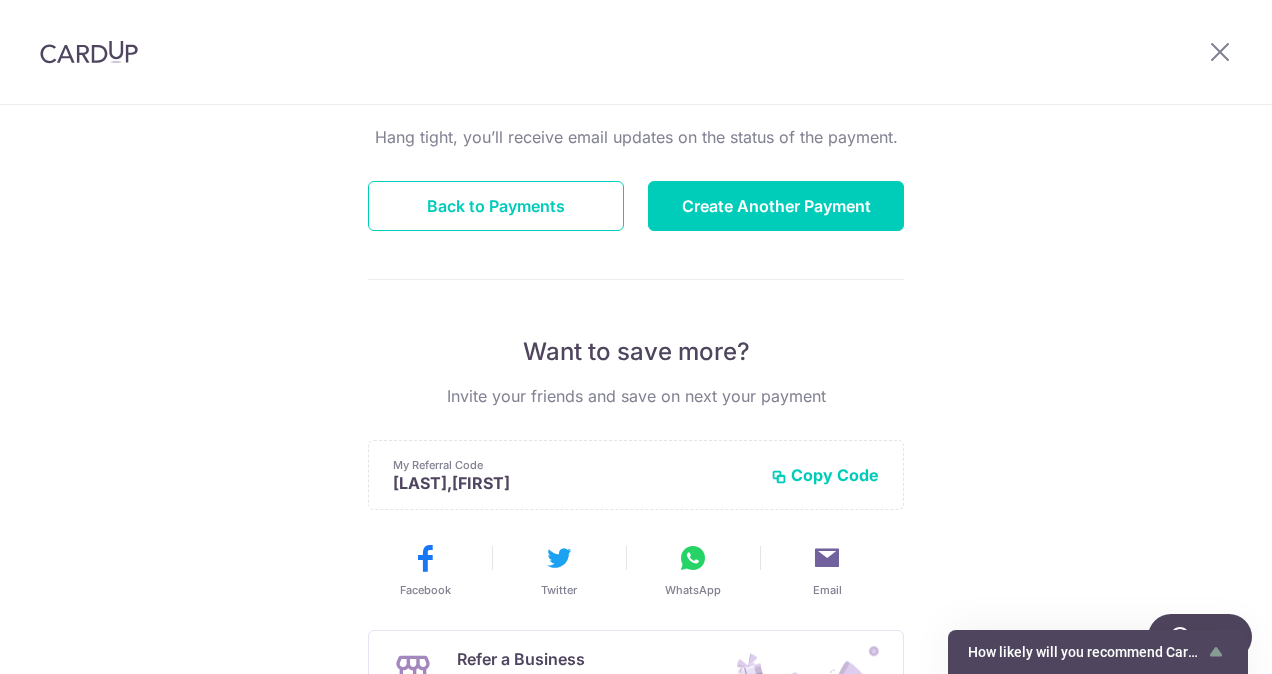 click on "Copy Code" at bounding box center [825, 475] 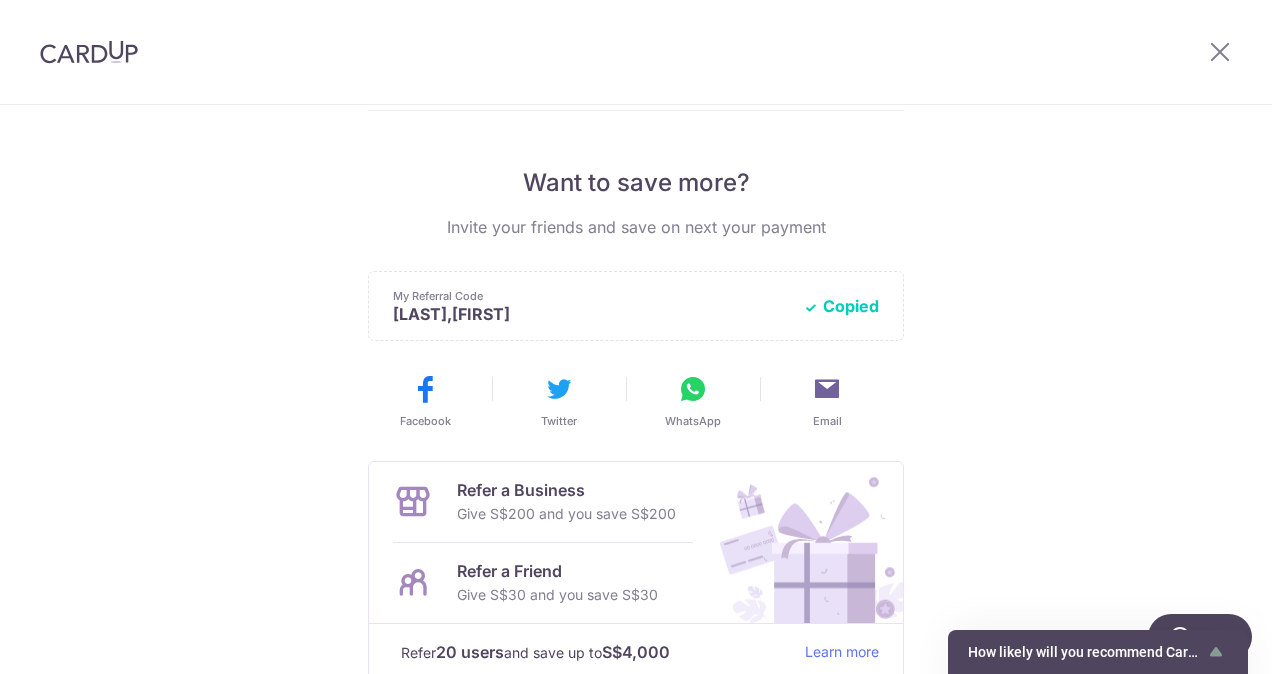 scroll, scrollTop: 396, scrollLeft: 0, axis: vertical 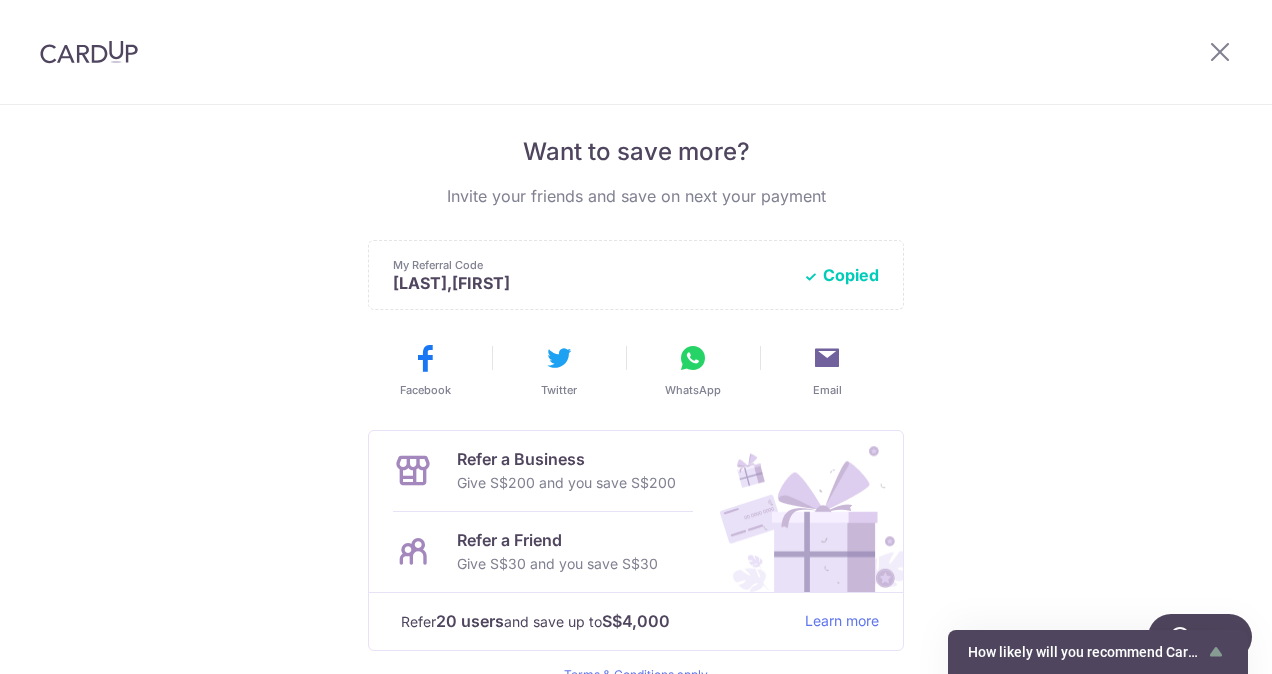 click at bounding box center (693, 358) 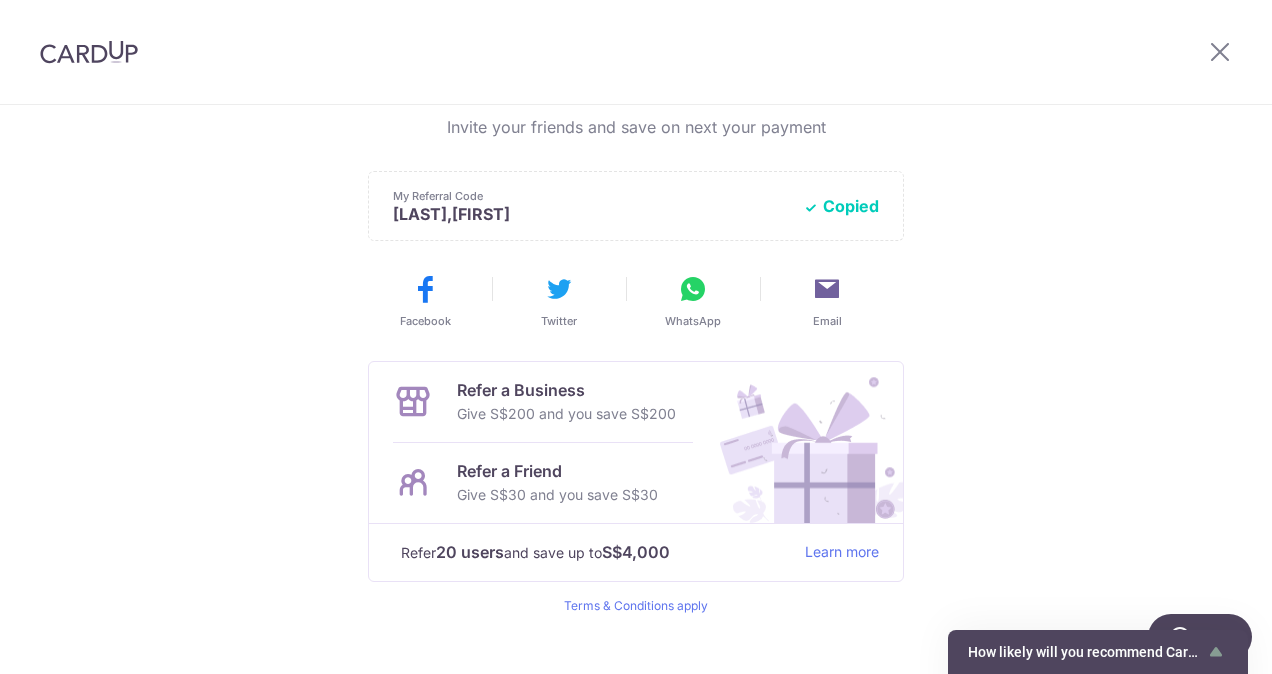 scroll, scrollTop: 496, scrollLeft: 0, axis: vertical 